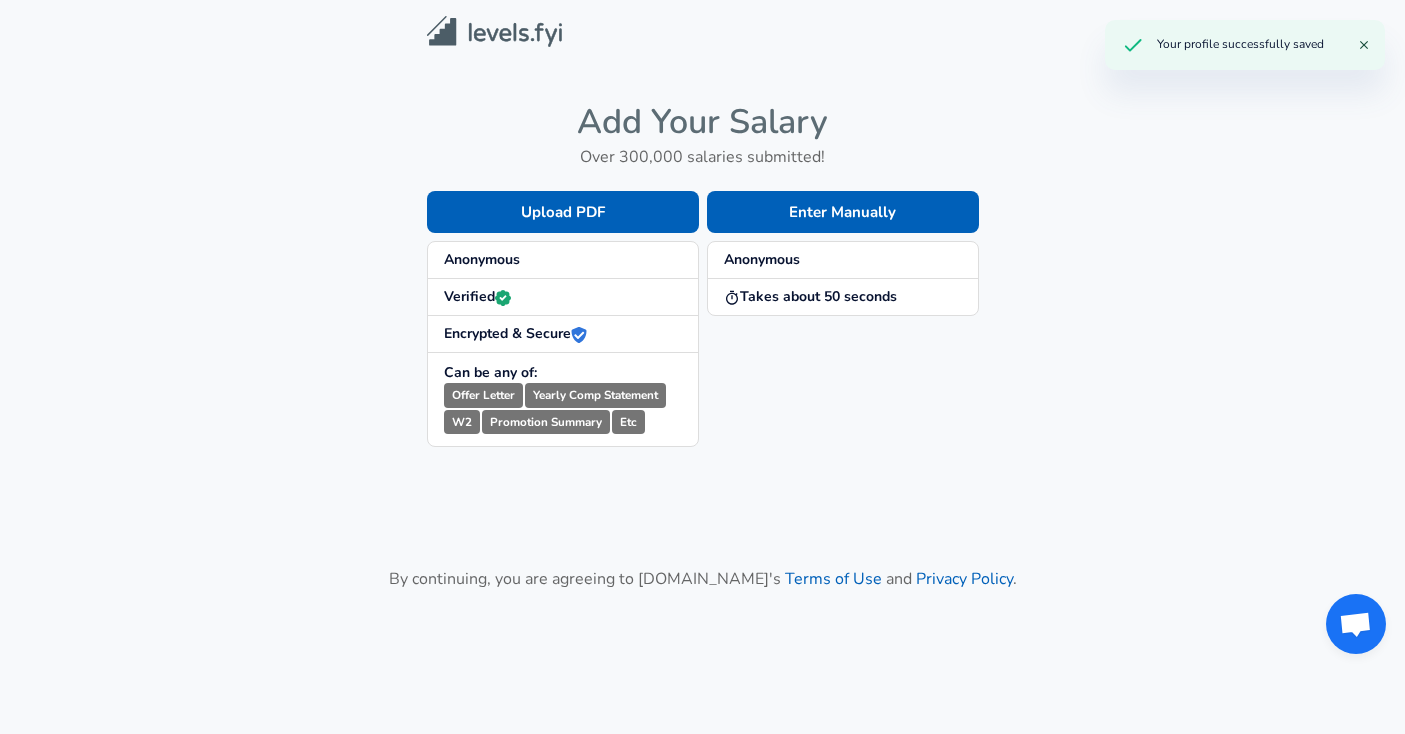 scroll, scrollTop: 0, scrollLeft: 0, axis: both 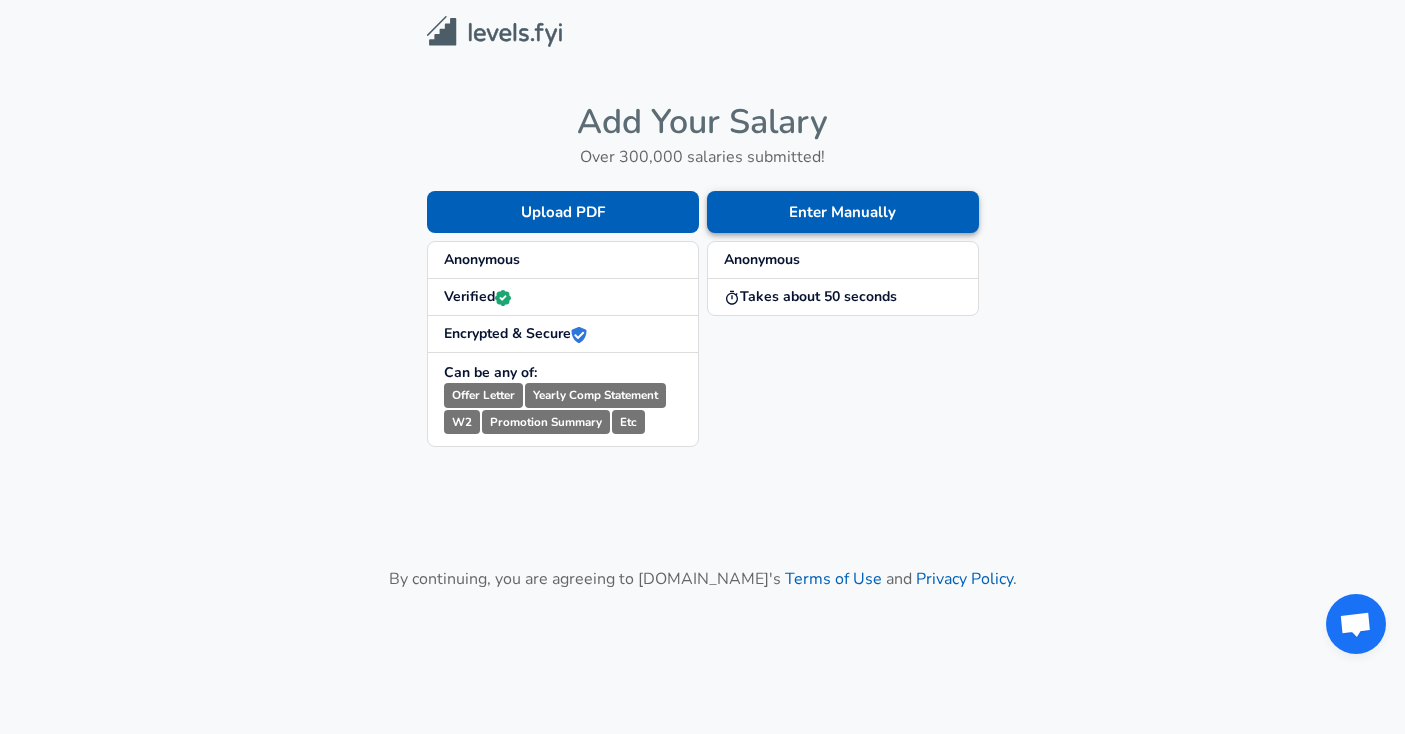 click on "Enter Manually" at bounding box center (843, 212) 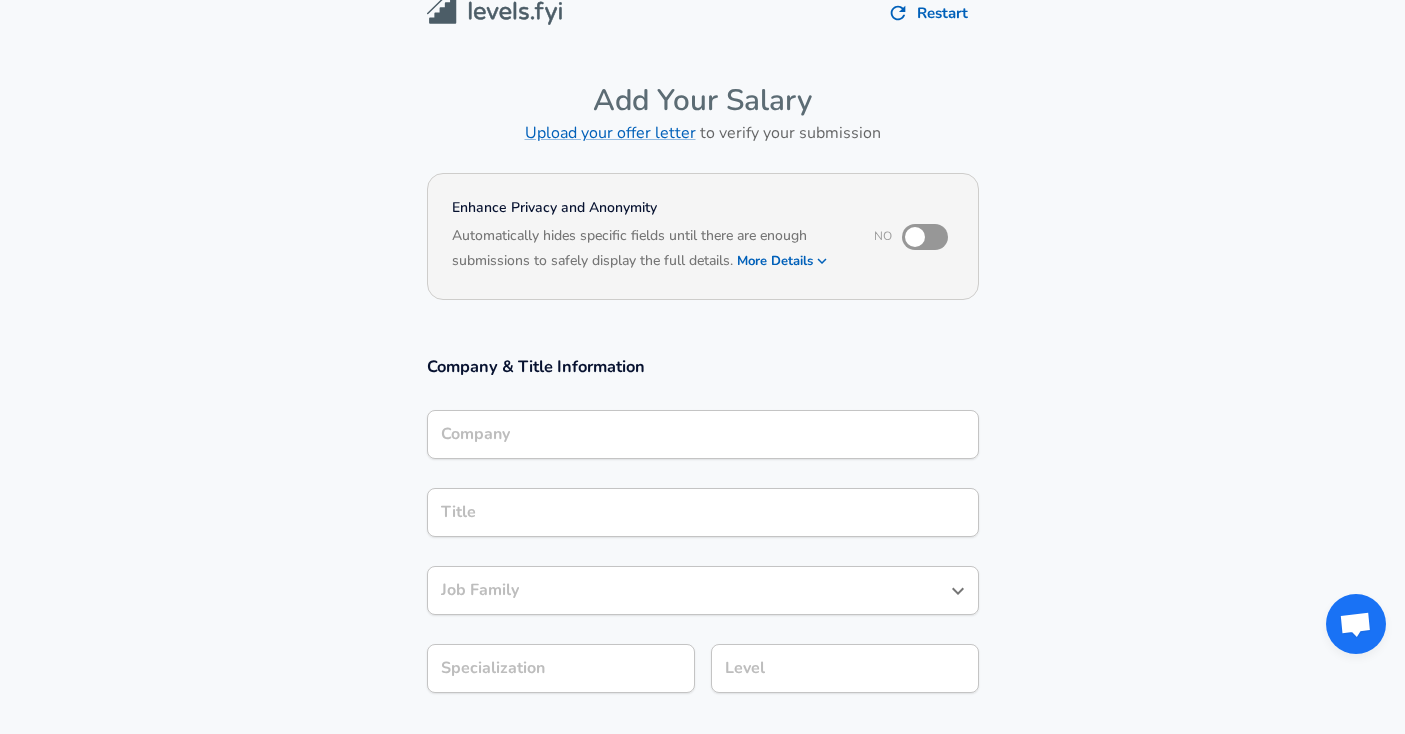 scroll, scrollTop: 36, scrollLeft: 0, axis: vertical 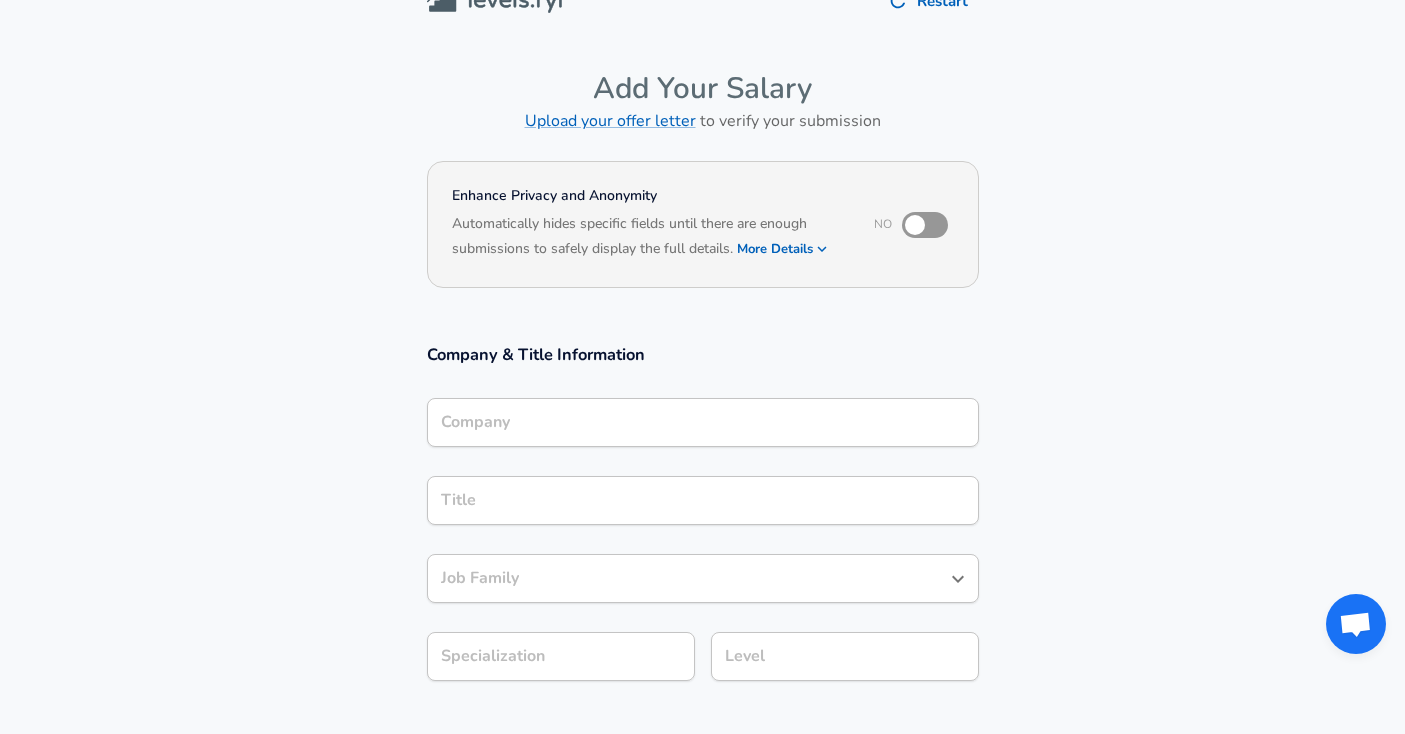click at bounding box center (915, 225) 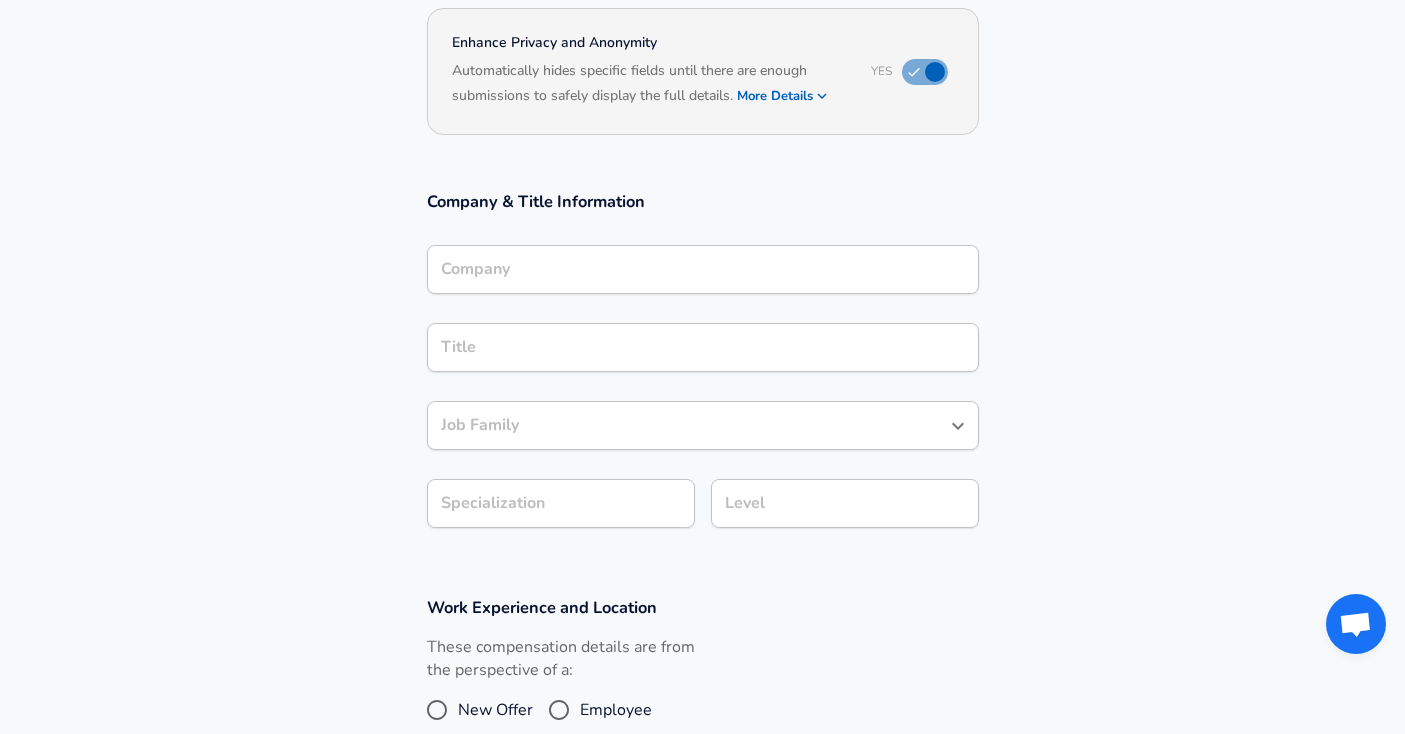 click on "Company Company" at bounding box center [703, 272] 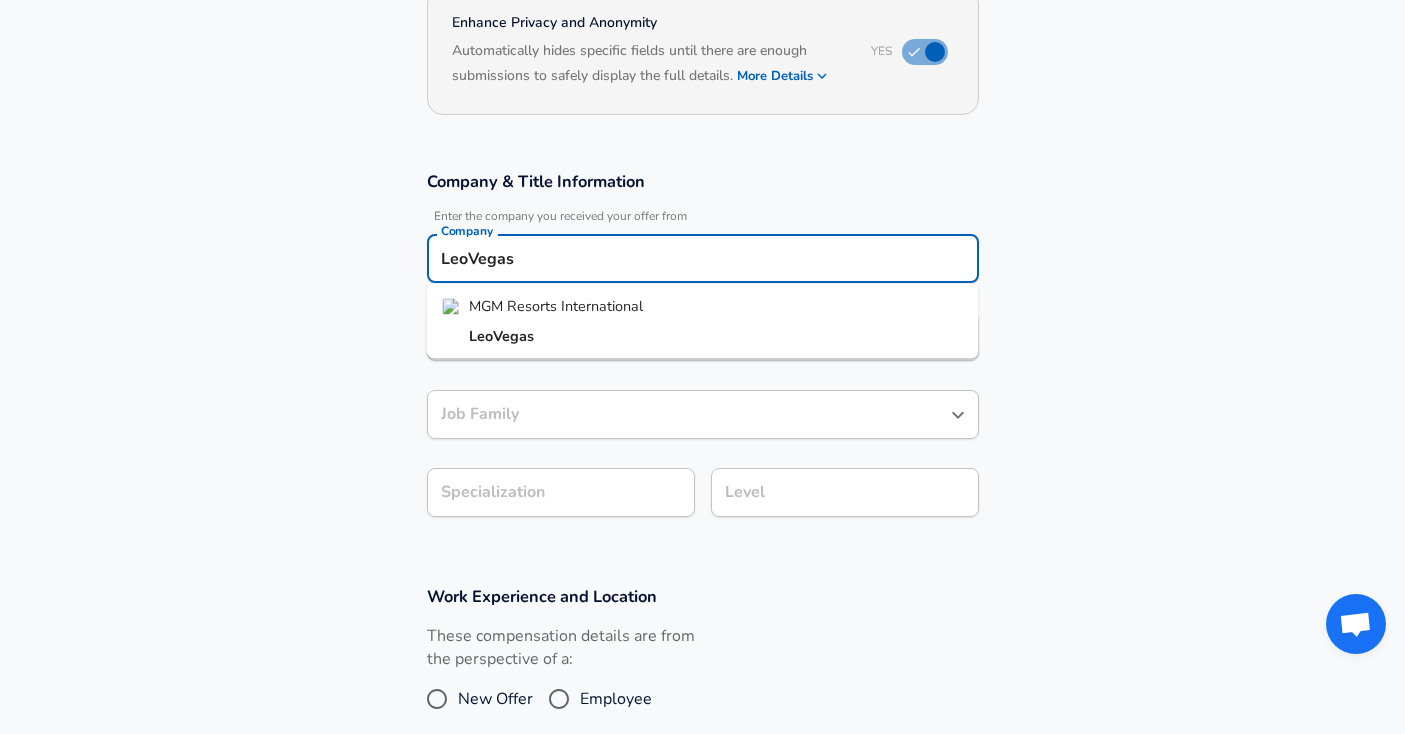 click on "MGM Resorts International" at bounding box center [703, 307] 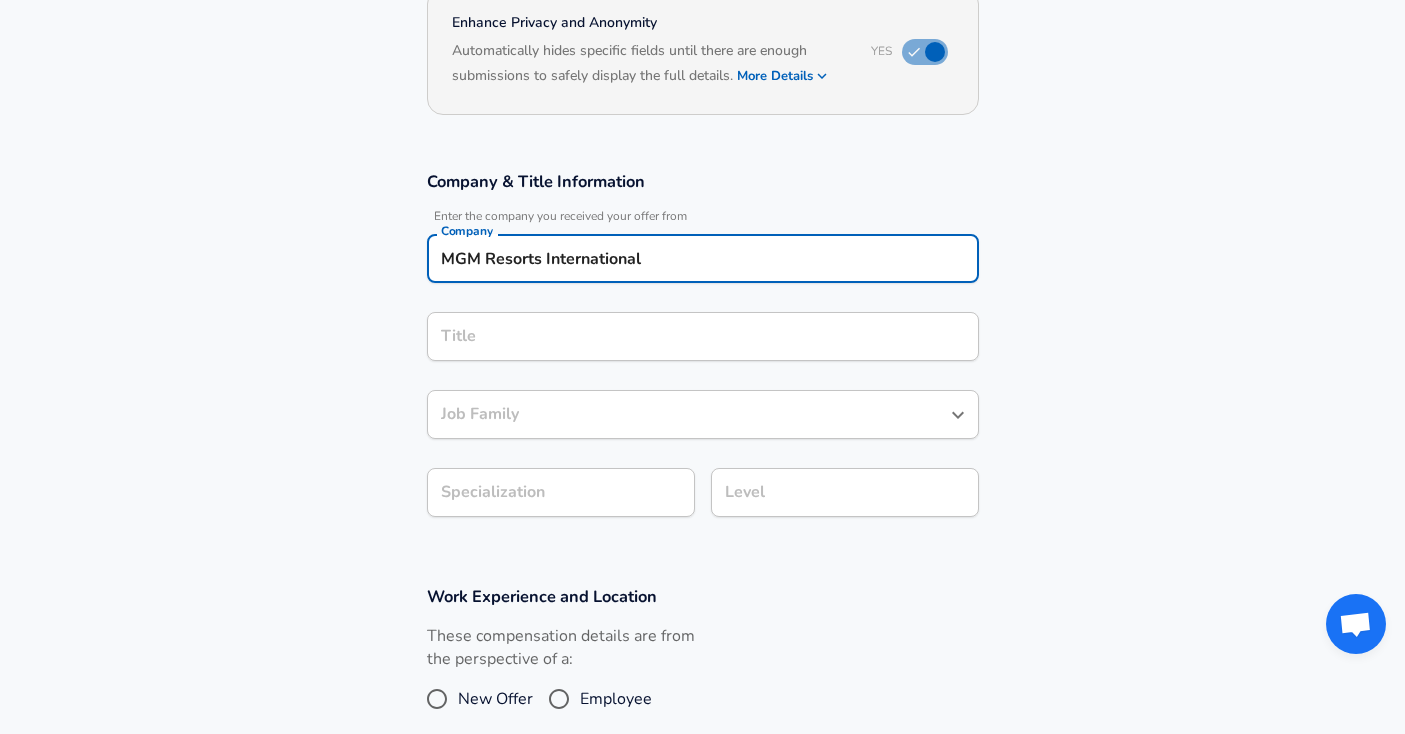 click on "MGM Resorts International Company" at bounding box center (703, 258) 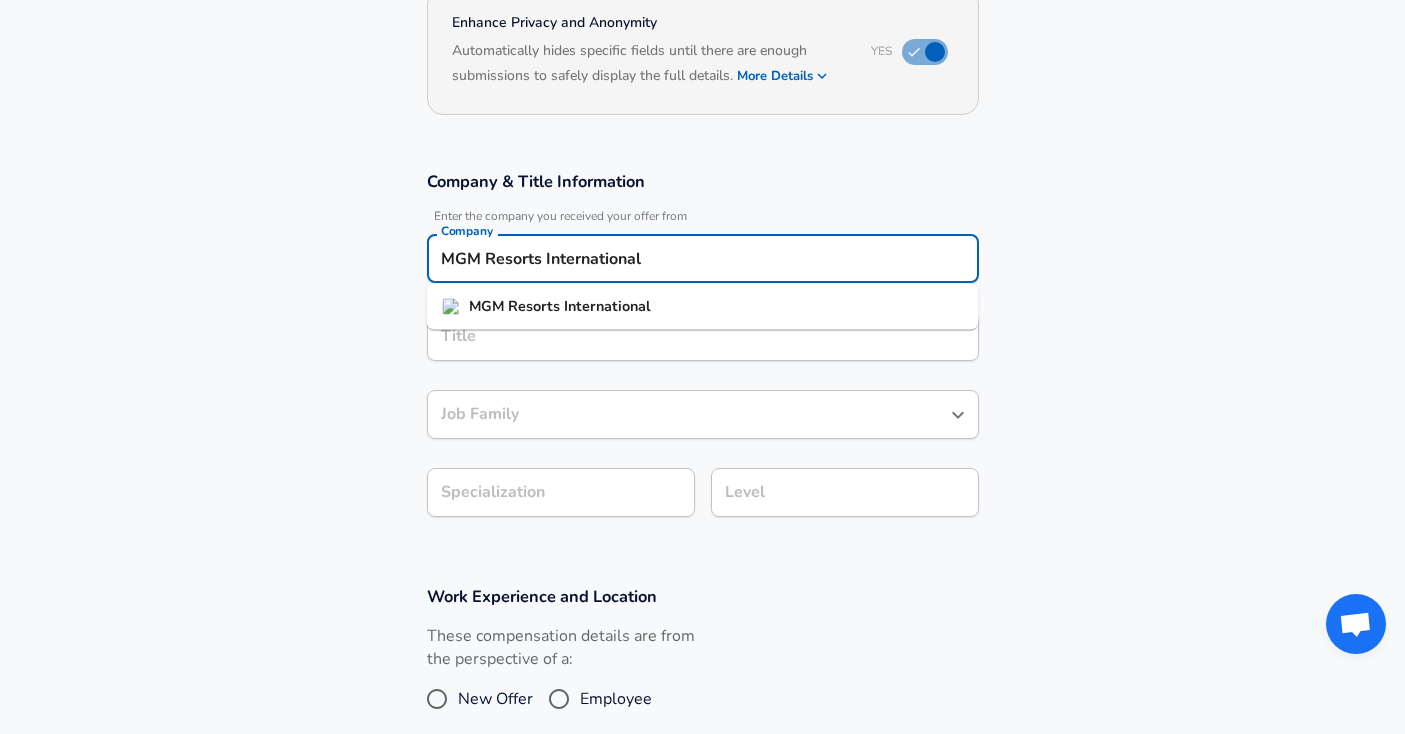 click on "MGM     Resorts     International" at bounding box center (703, 307) 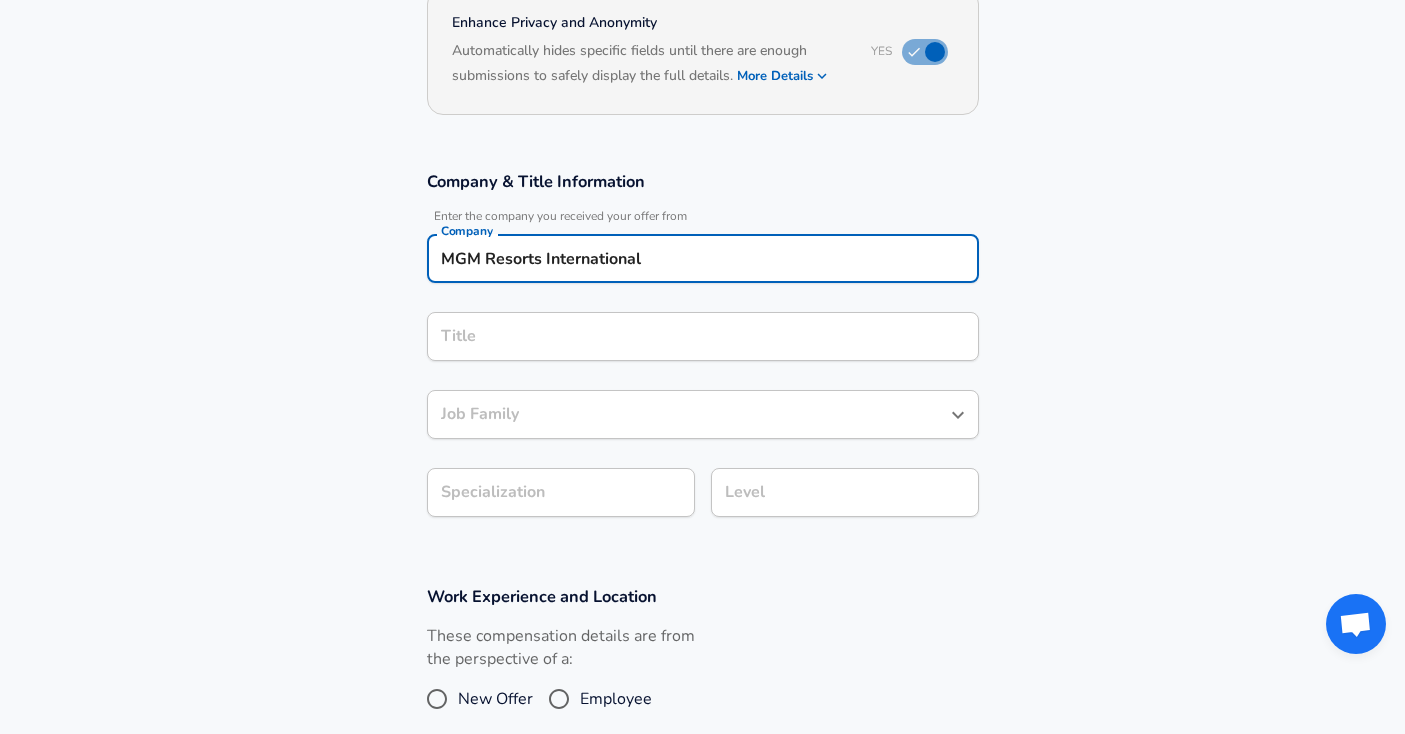 type on "MGM Resorts Internationa" 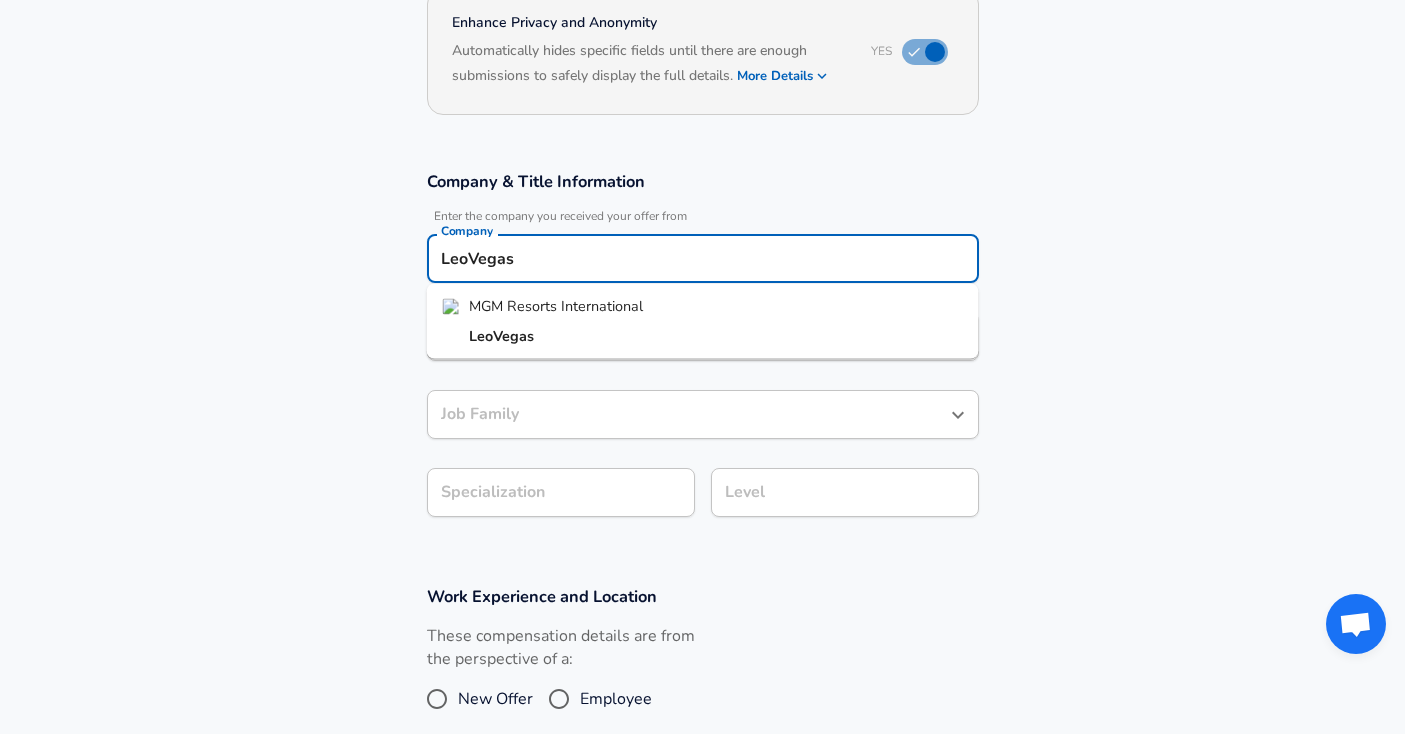 click on "LeoVegas" at bounding box center [703, 336] 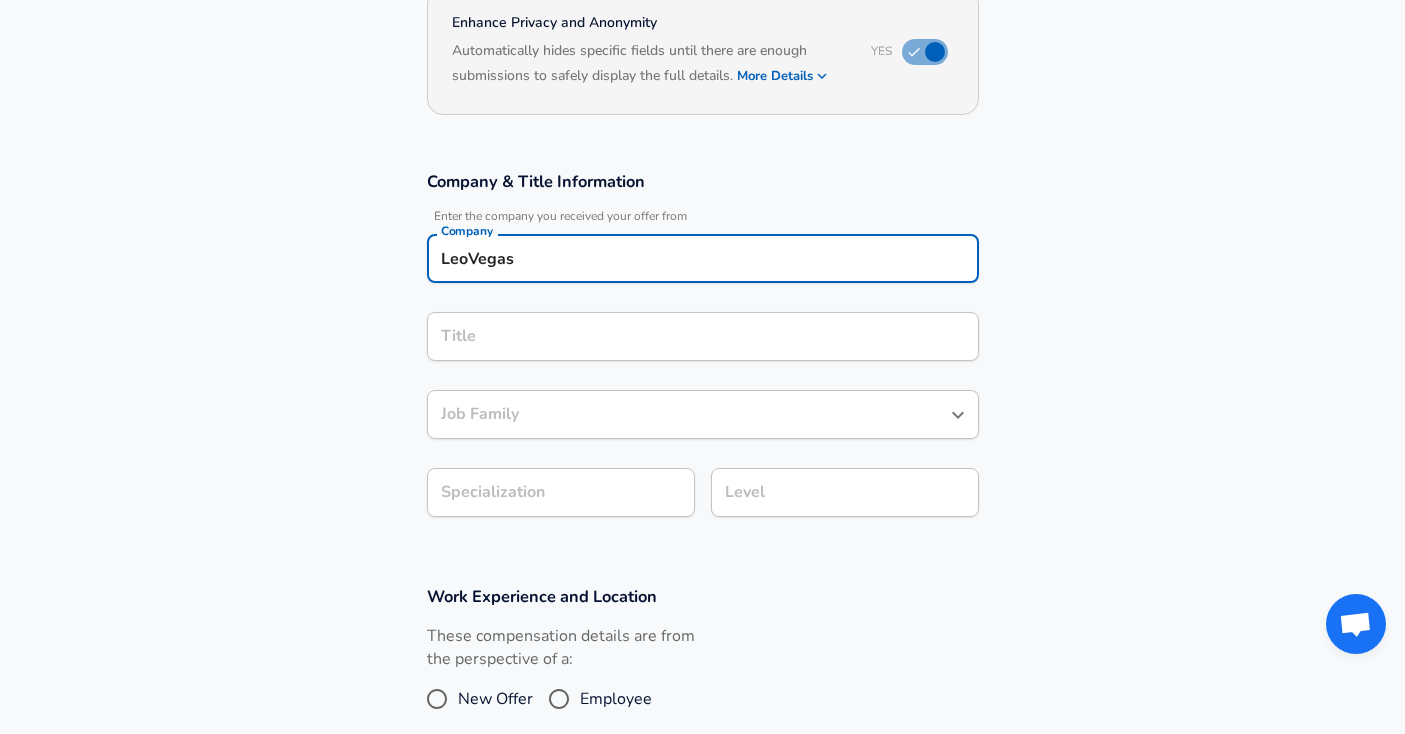 click on "LeoVegas" at bounding box center (703, 258) 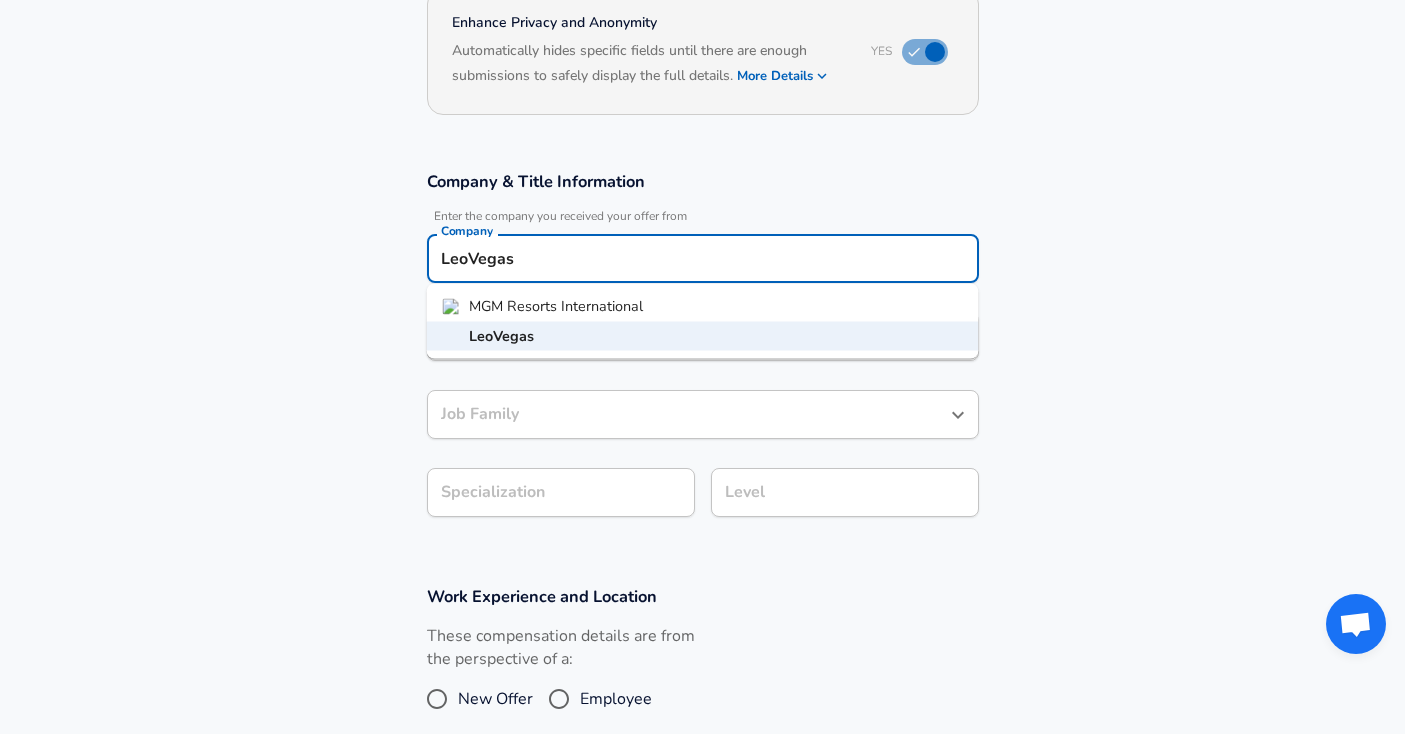 click on "MGM Resorts International" at bounding box center (556, 306) 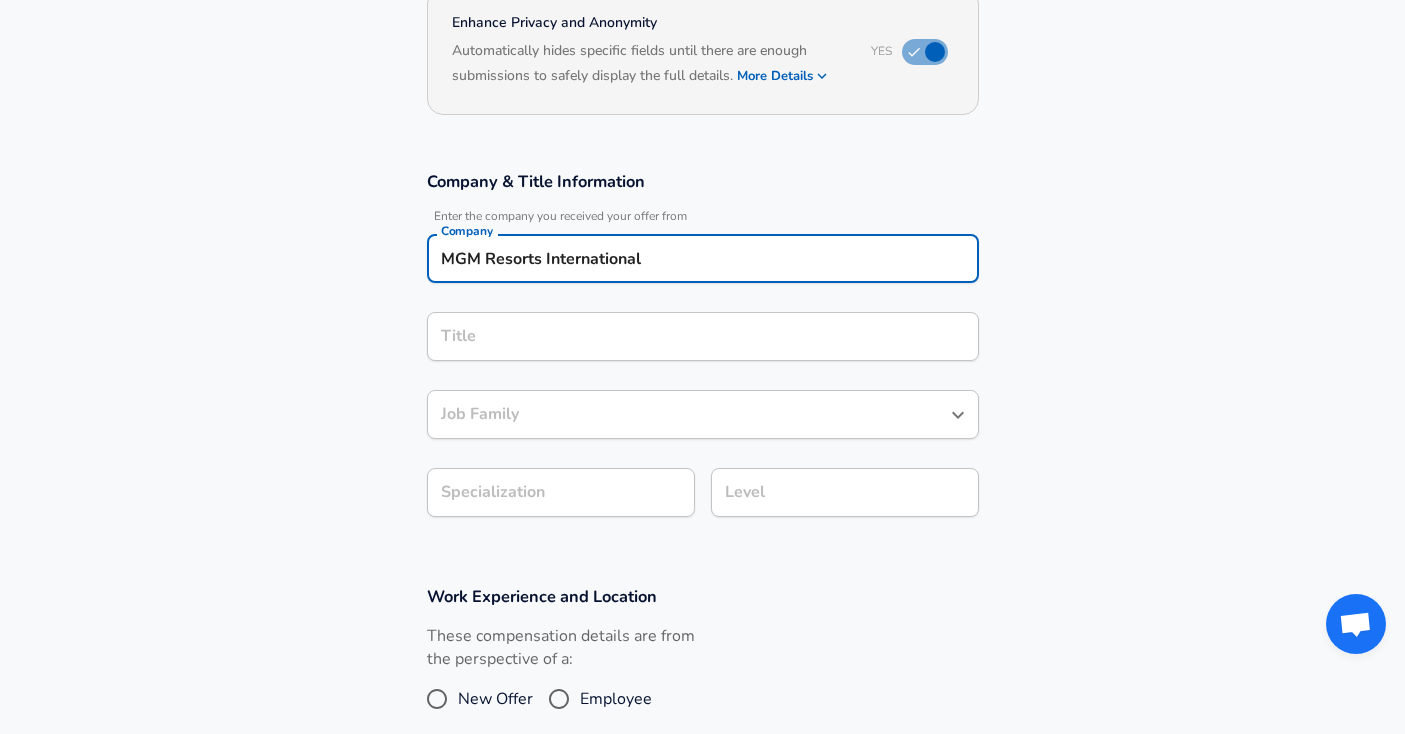 type on "MGM Resorts International" 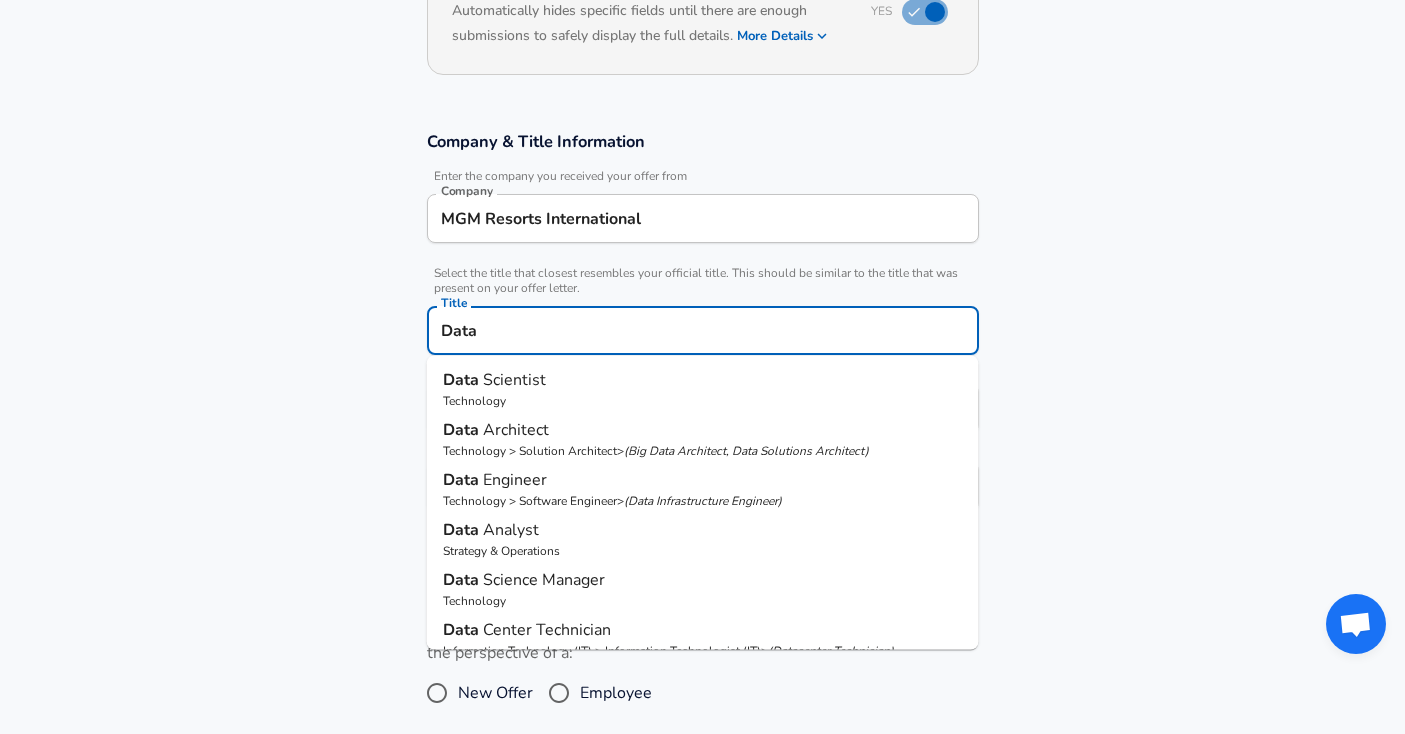 click on "Data    Engineer" at bounding box center (703, 480) 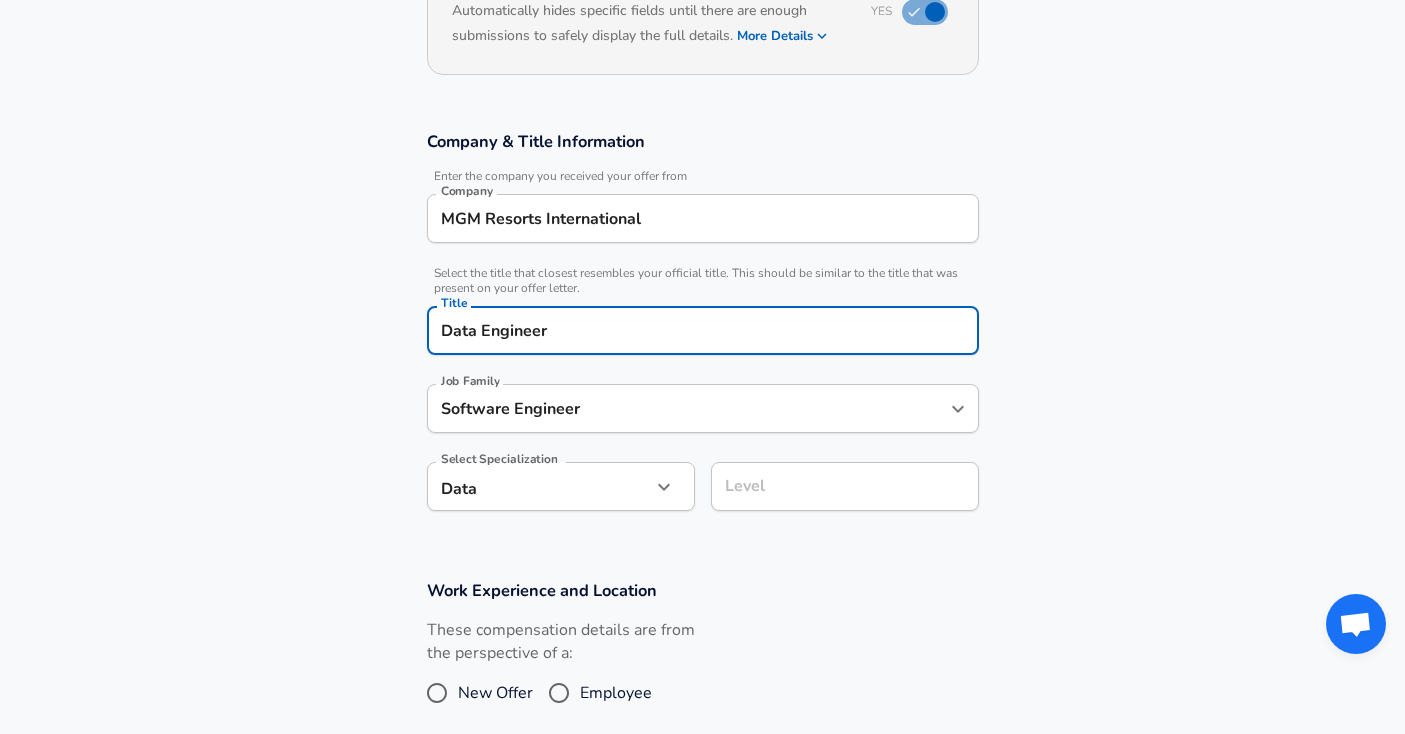 type on "Data Engineer" 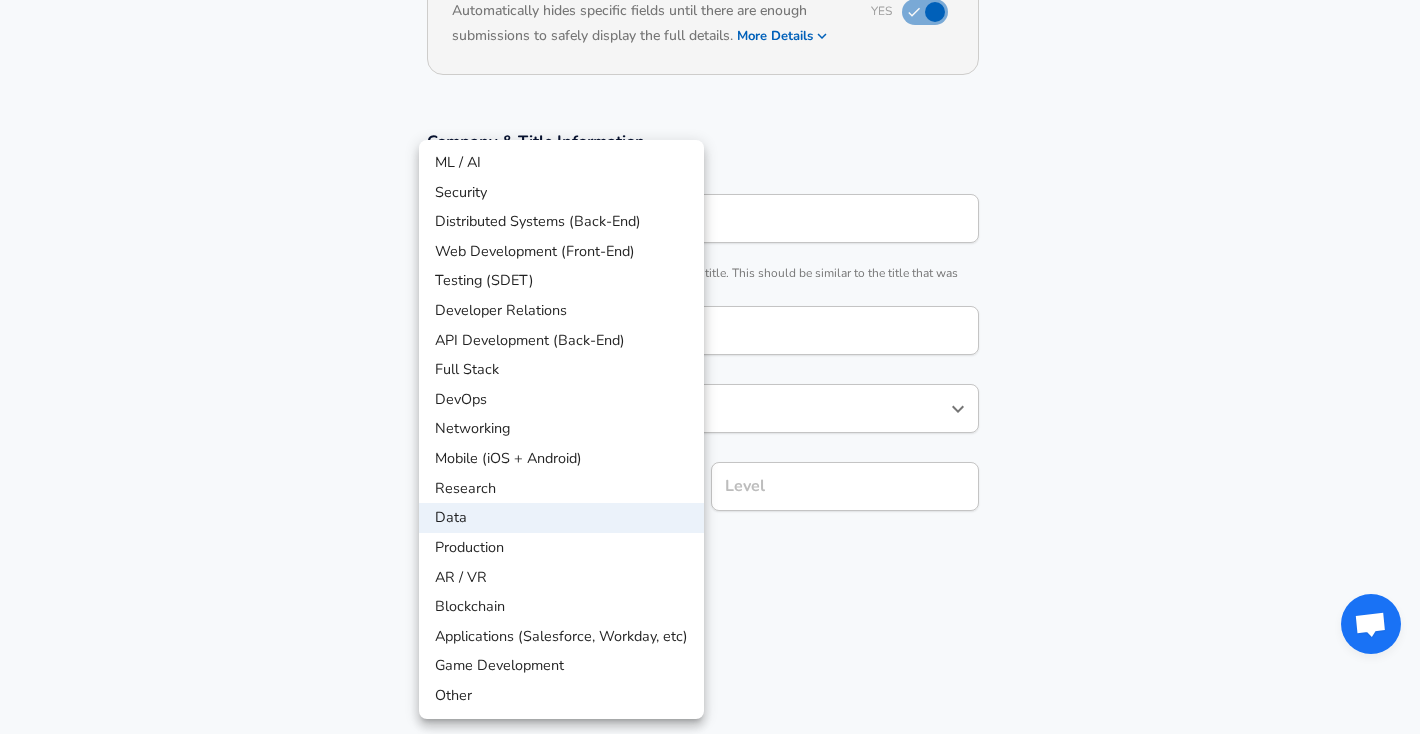click at bounding box center (710, 367) 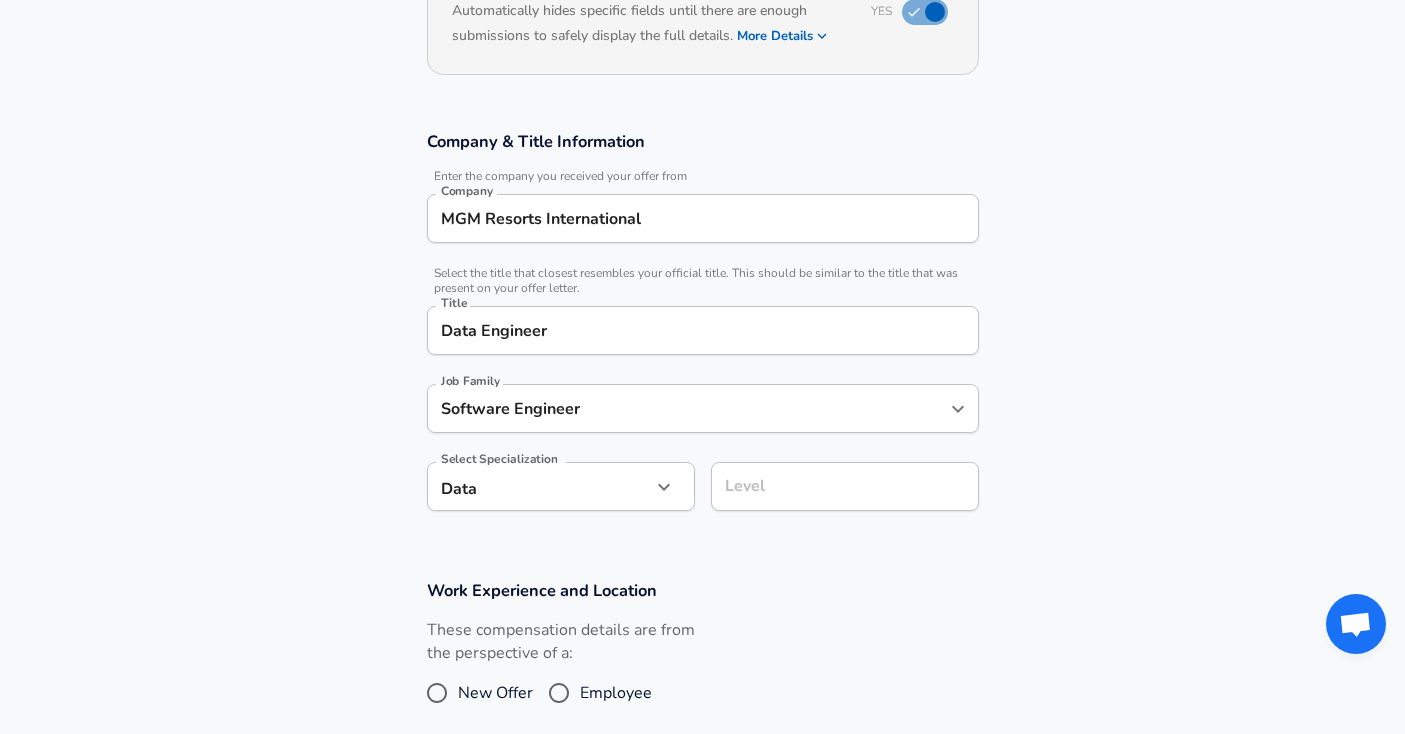 click on "Level" at bounding box center (845, 486) 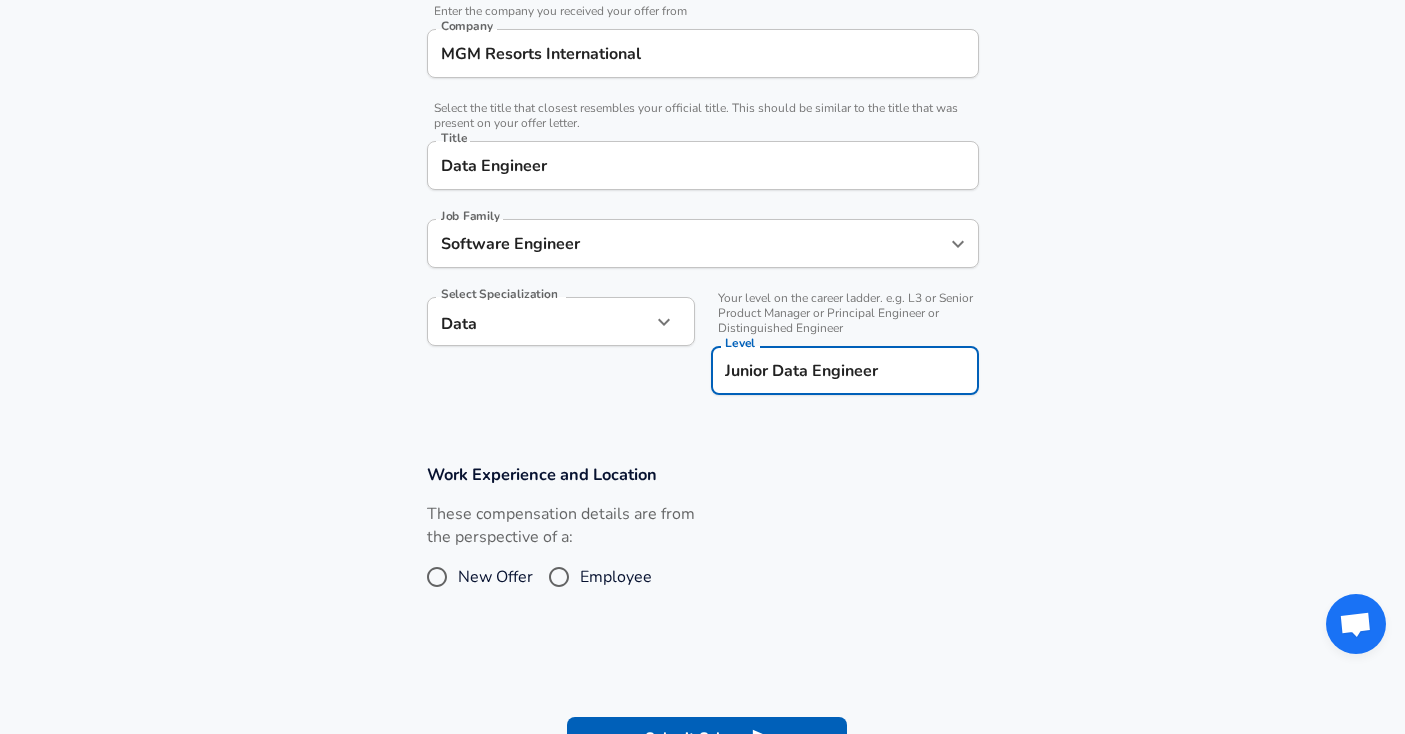 scroll, scrollTop: 541, scrollLeft: 0, axis: vertical 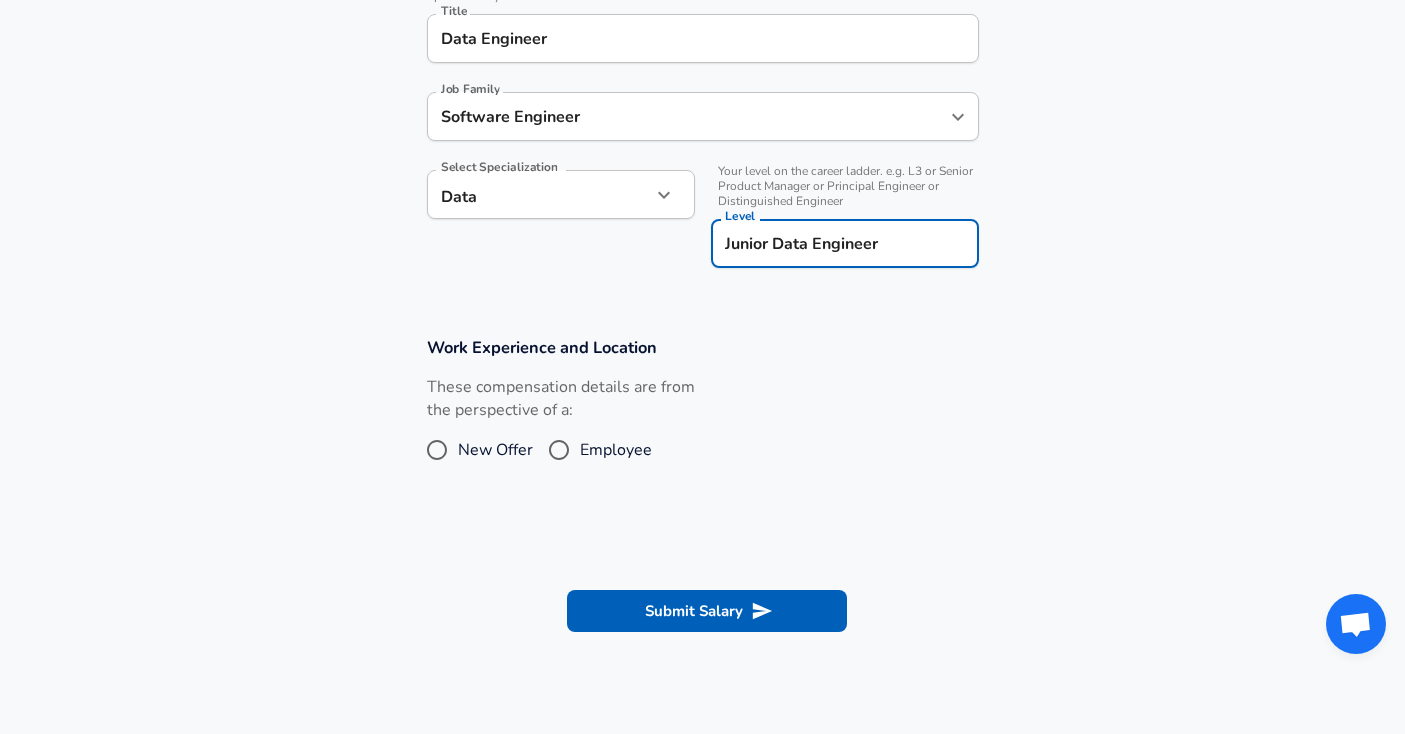 type on "Junior Data Engineer" 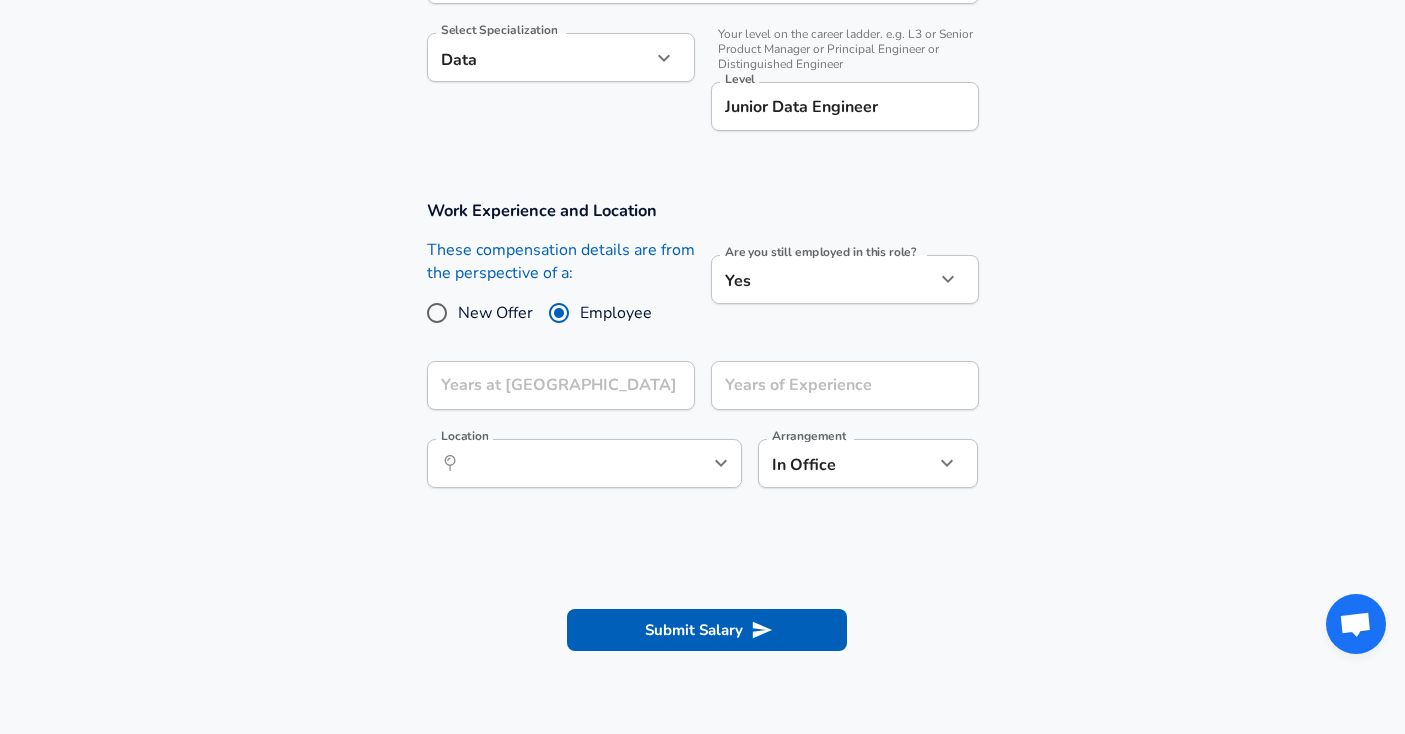 scroll, scrollTop: 729, scrollLeft: 0, axis: vertical 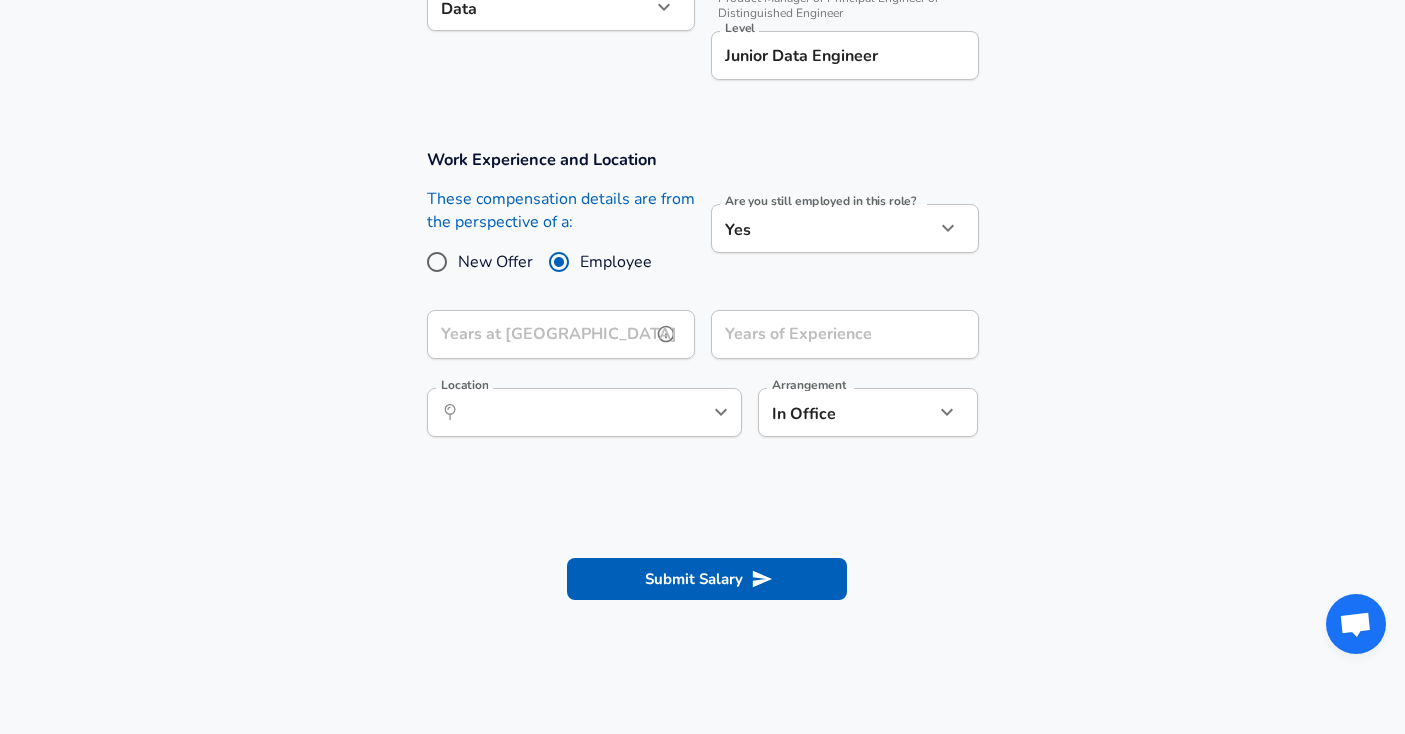 click on "Years at [GEOGRAPHIC_DATA]" at bounding box center (539, 334) 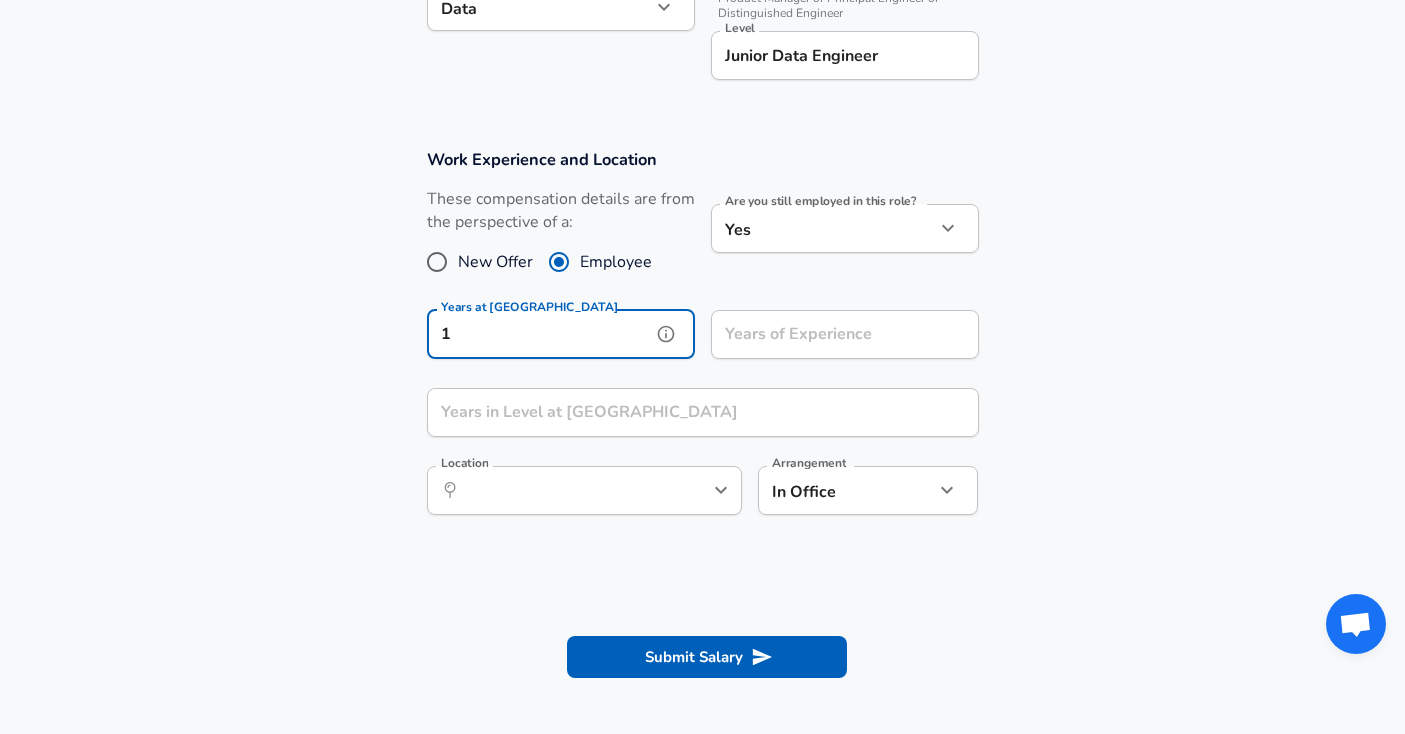 type on "1" 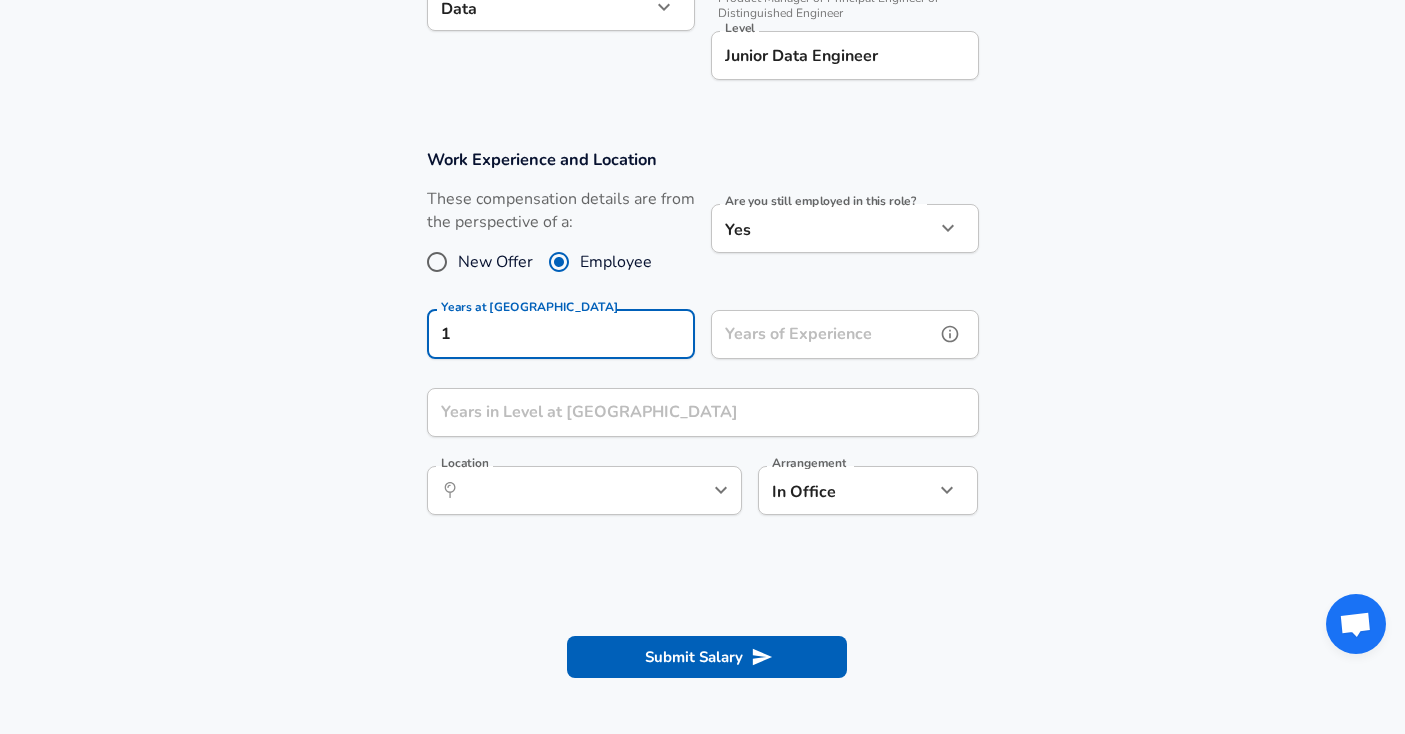 click on "Years of Experience" at bounding box center (823, 334) 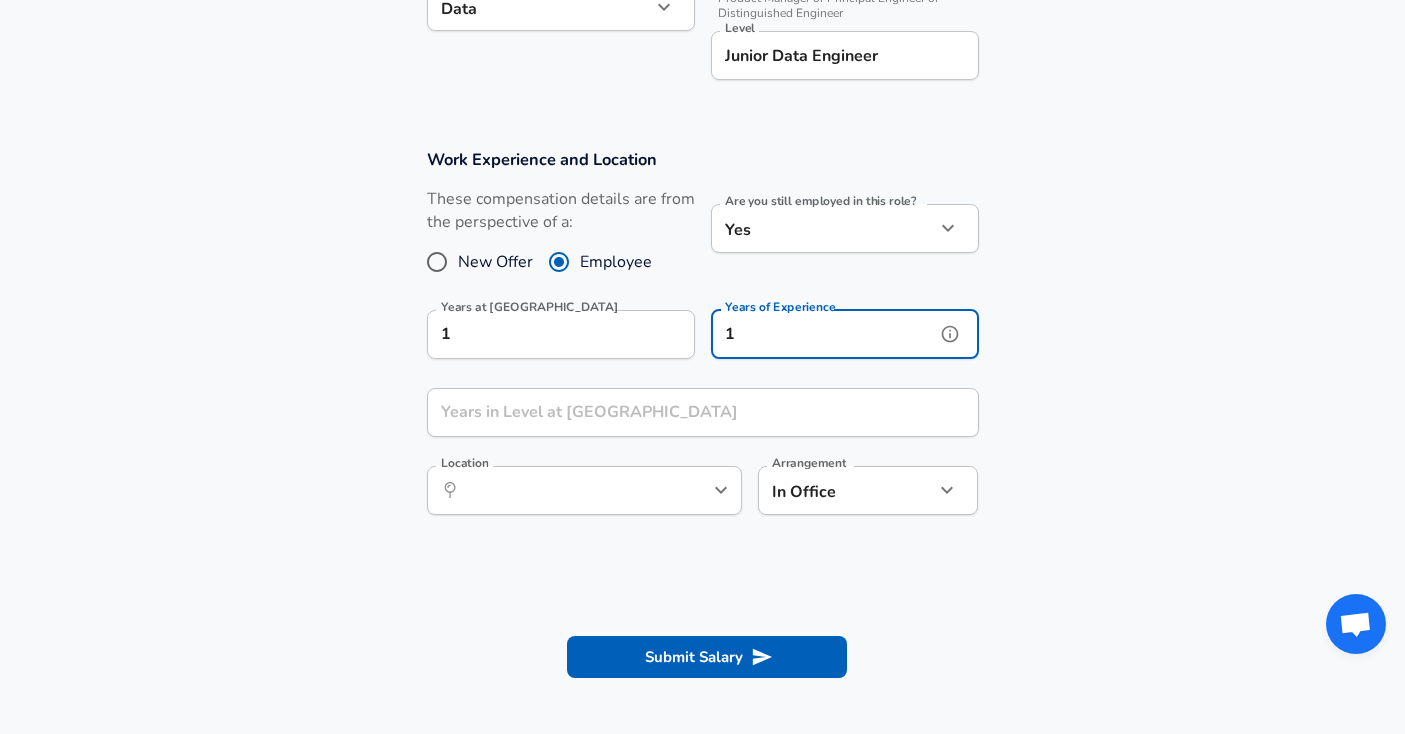 type on "1" 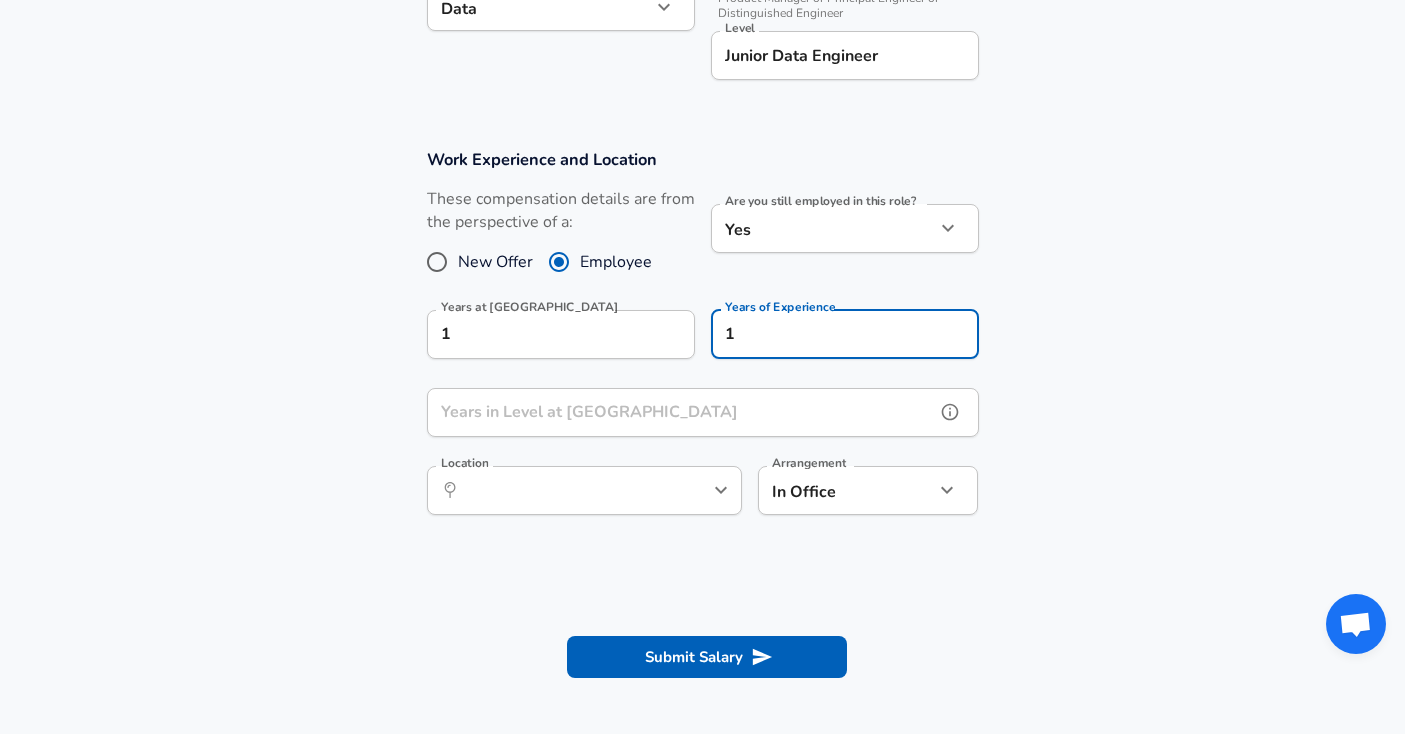 click on "Years in Level at [GEOGRAPHIC_DATA]" at bounding box center (681, 412) 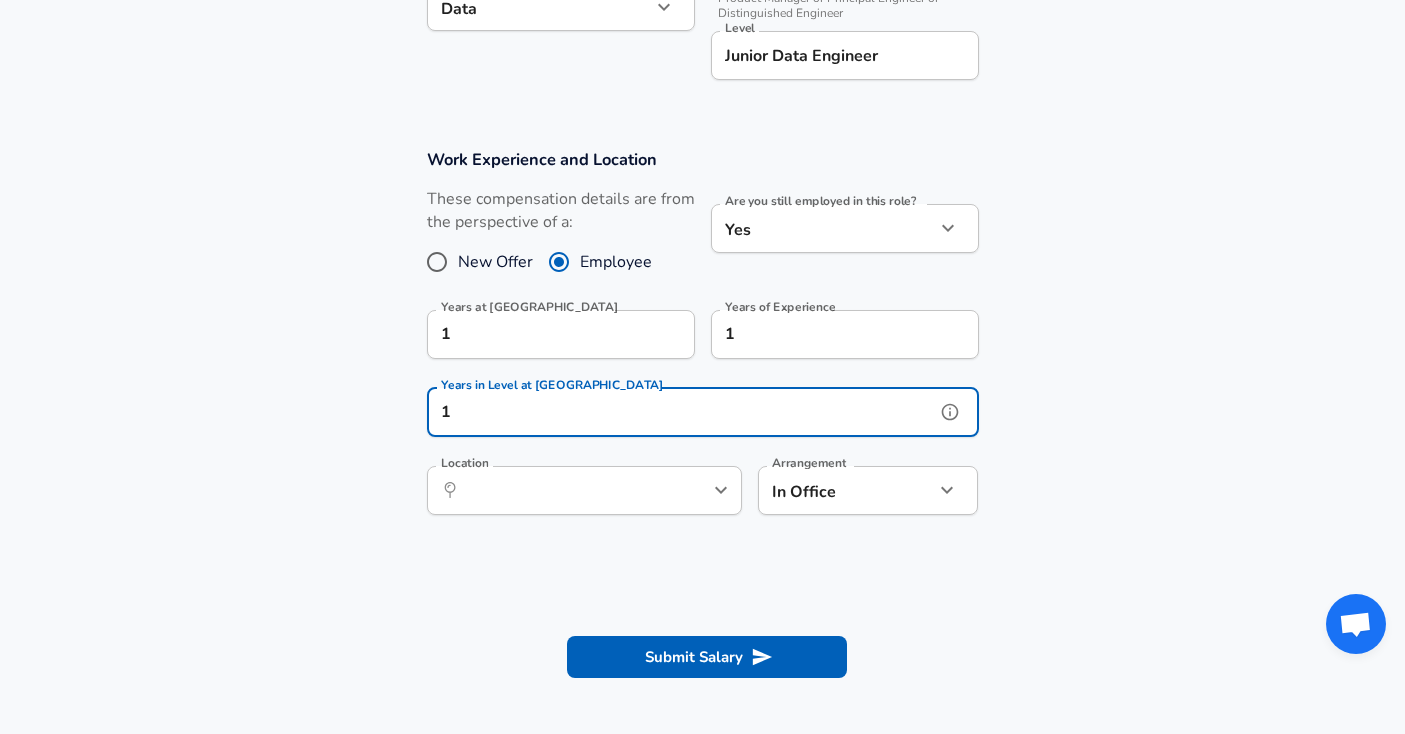 type on "1" 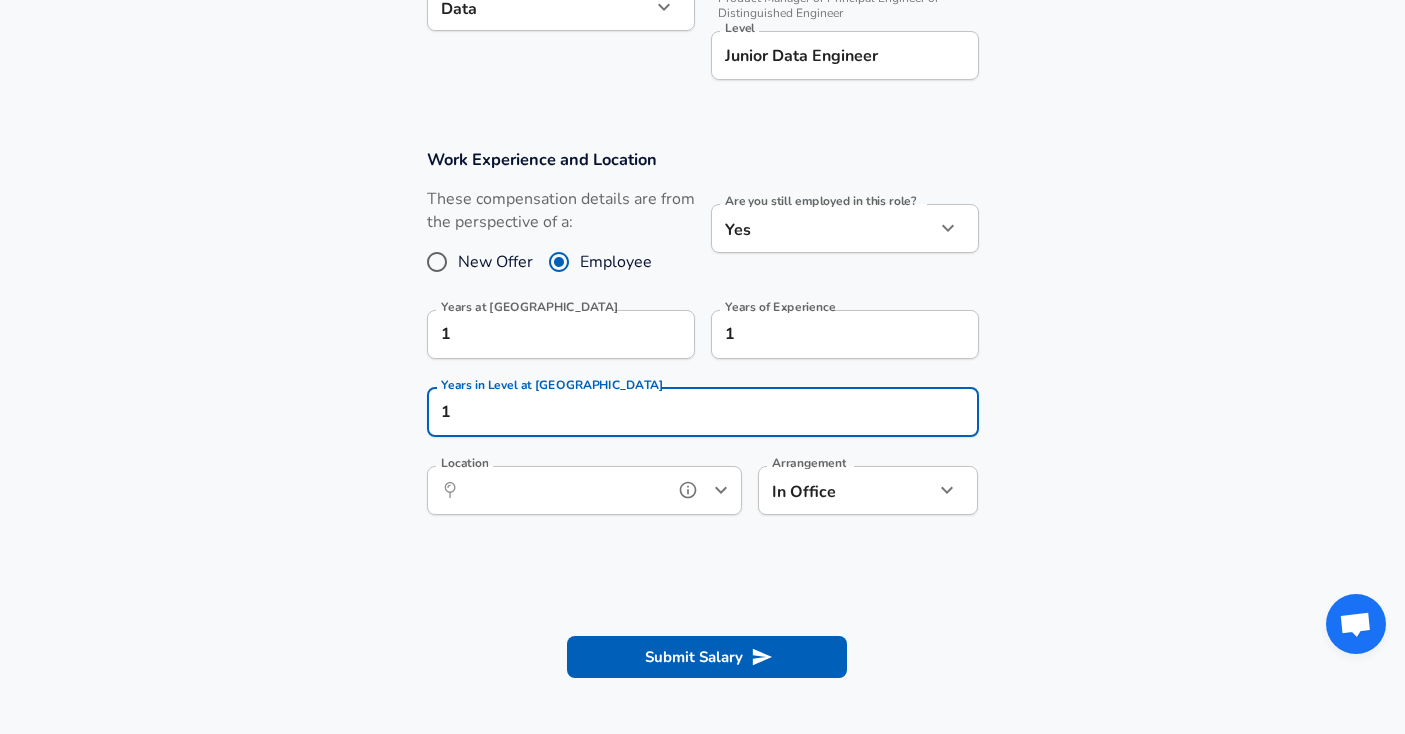 click on "Location" at bounding box center (562, 490) 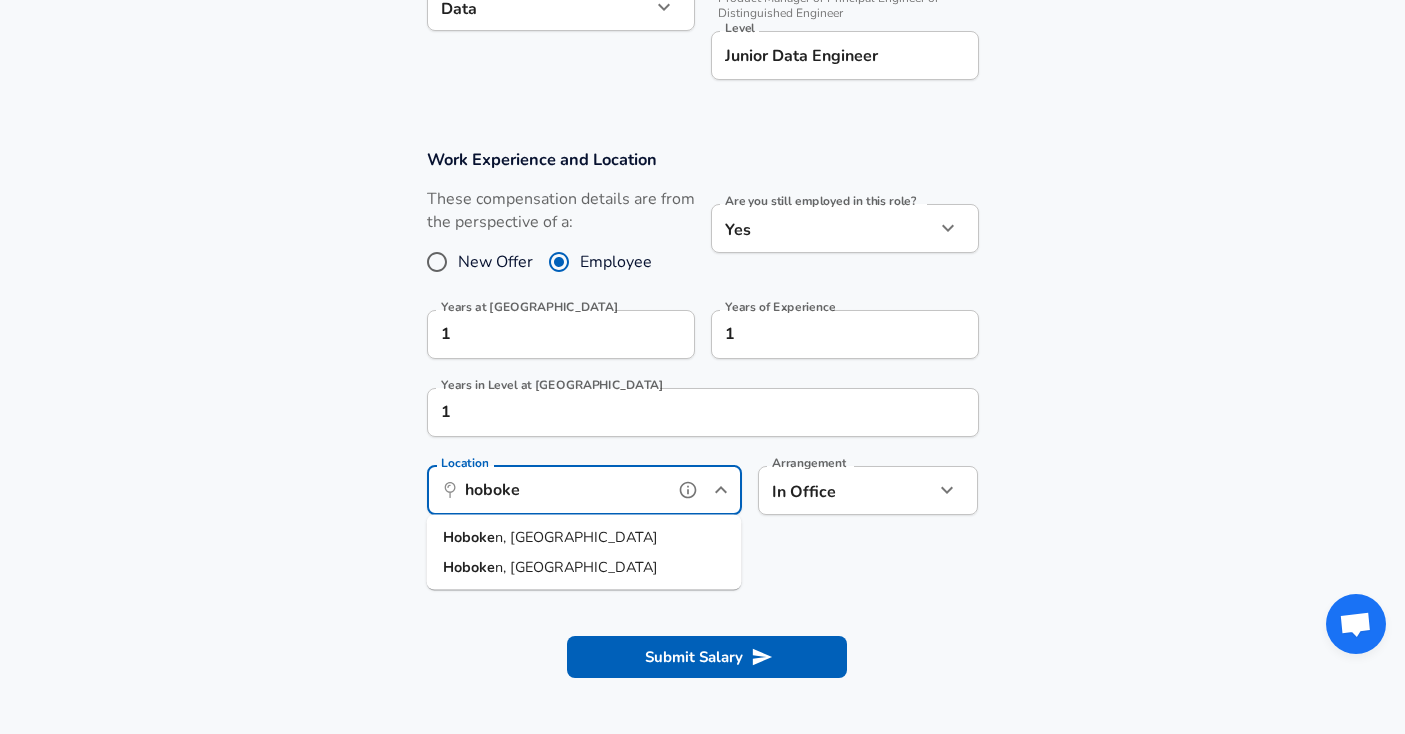 click on "Hoboke n, [GEOGRAPHIC_DATA]" at bounding box center (584, 538) 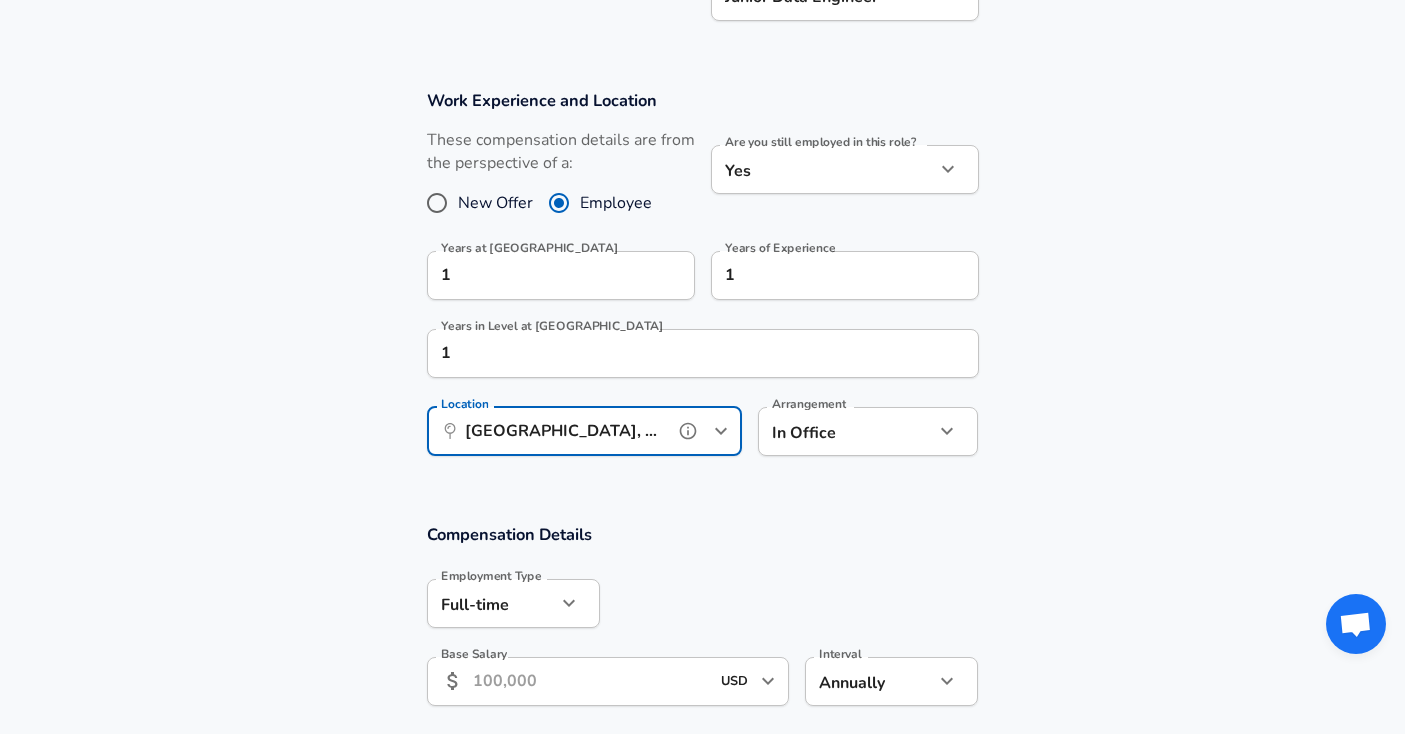 scroll, scrollTop: 818, scrollLeft: 0, axis: vertical 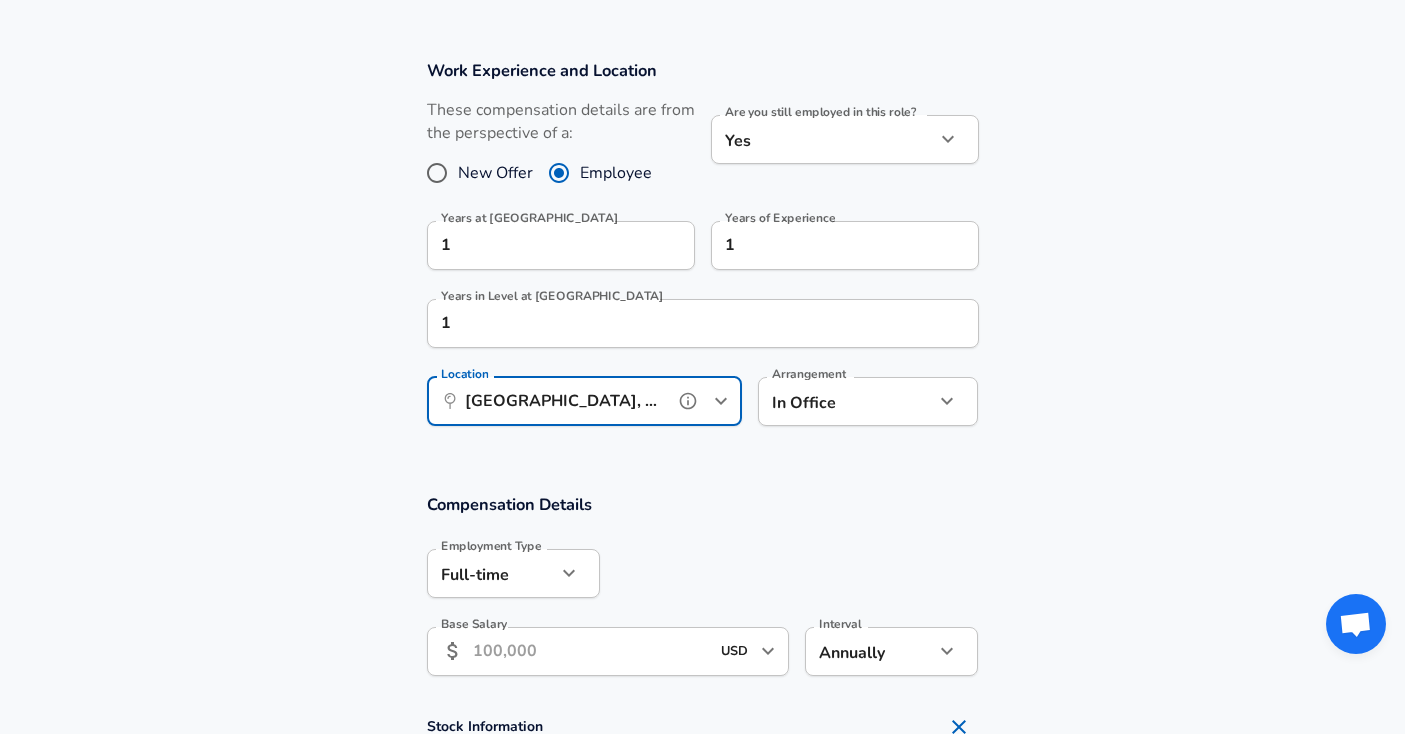 type on "[GEOGRAPHIC_DATA], [GEOGRAPHIC_DATA]" 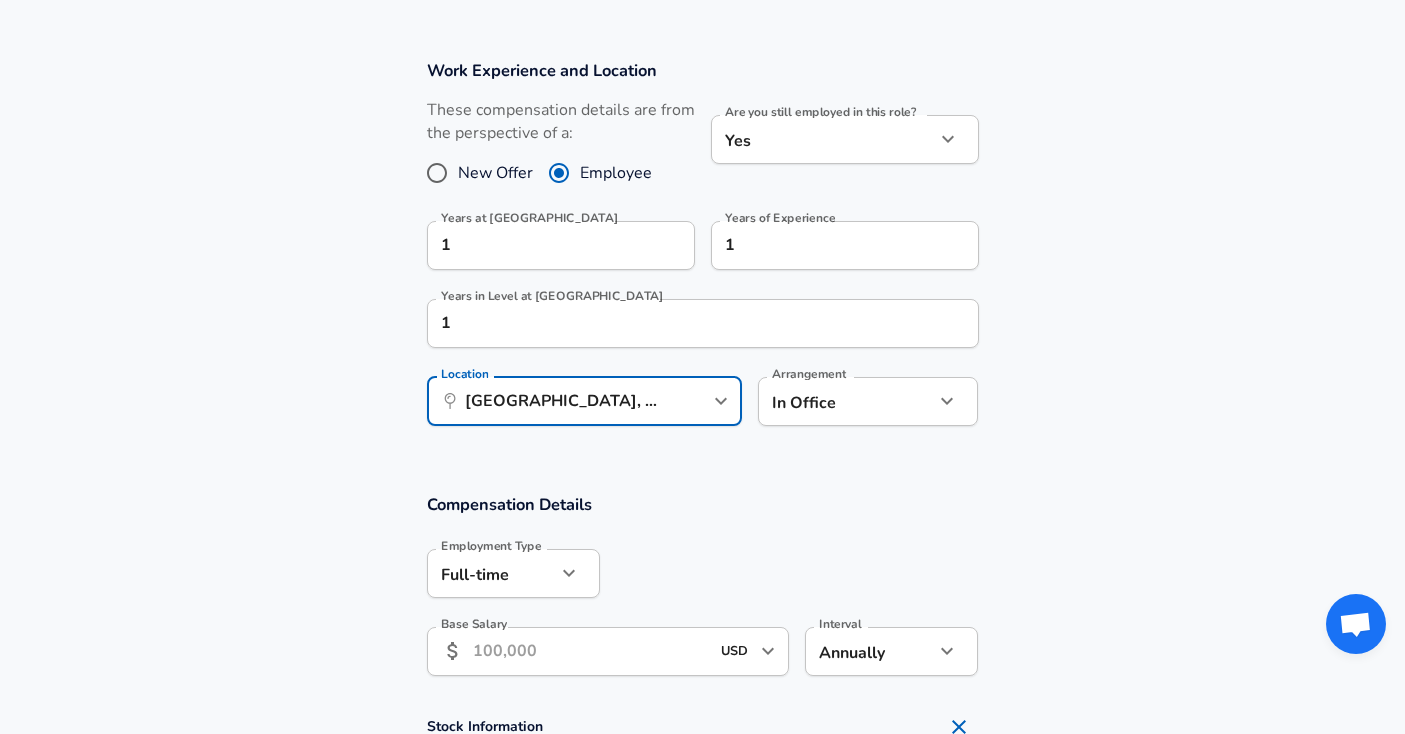 click on "Restart Add Your Salary Upload your offer letter   to verify your submission Enhance Privacy and Anonymity Yes Automatically hides specific fields until there are enough submissions to safely display the full details.   More Details Based on your submission and the data points that we have already collected, we will automatically hide and anonymize specific fields if there aren't enough data points to remain sufficiently anonymous. Company & Title Information   Enter the company you received your offer from Company MGM Resorts International Company   Select the title that closest resembles your official title. This should be similar to the title that was present on your offer letter. Title Data Engineer Title Job Family Software Engineer Job Family Select Specialization Data Data Select Specialization   Your level on the career ladder. e.g. L3 or Senior Product Manager or Principal Engineer or Distinguished Engineer Level Junior Data Engineer Level Work Experience and Location New Offer Employee Yes yes 1 1 1" at bounding box center [702, -451] 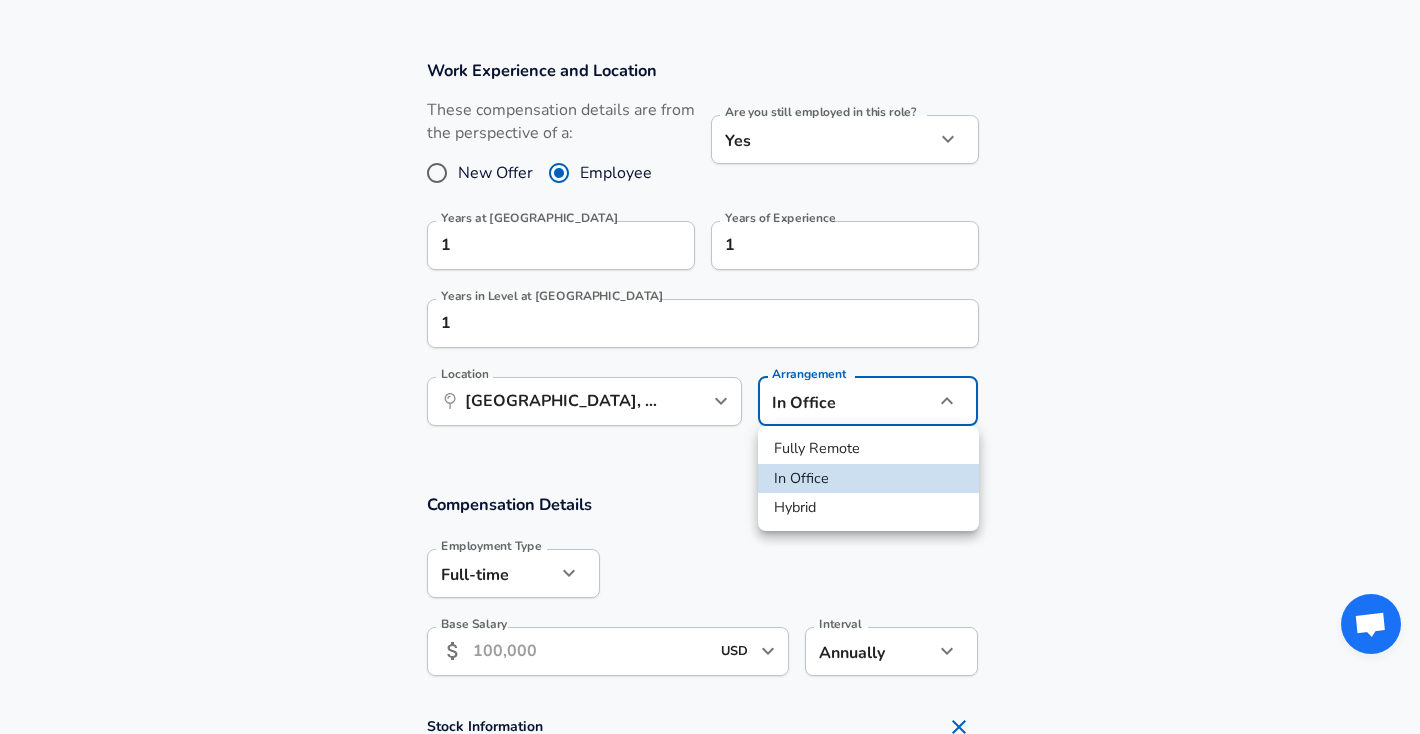 click on "Hybrid" at bounding box center (868, 508) 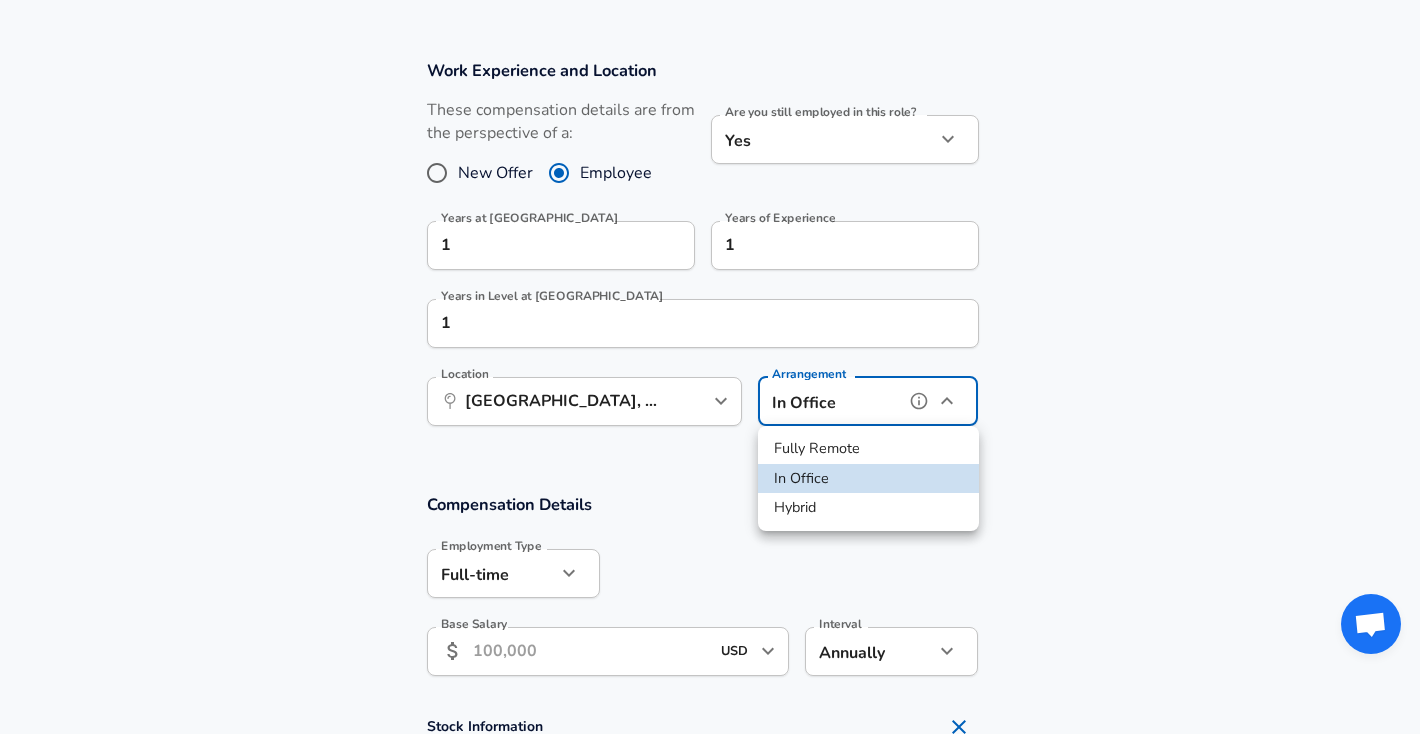 type on "hybrid" 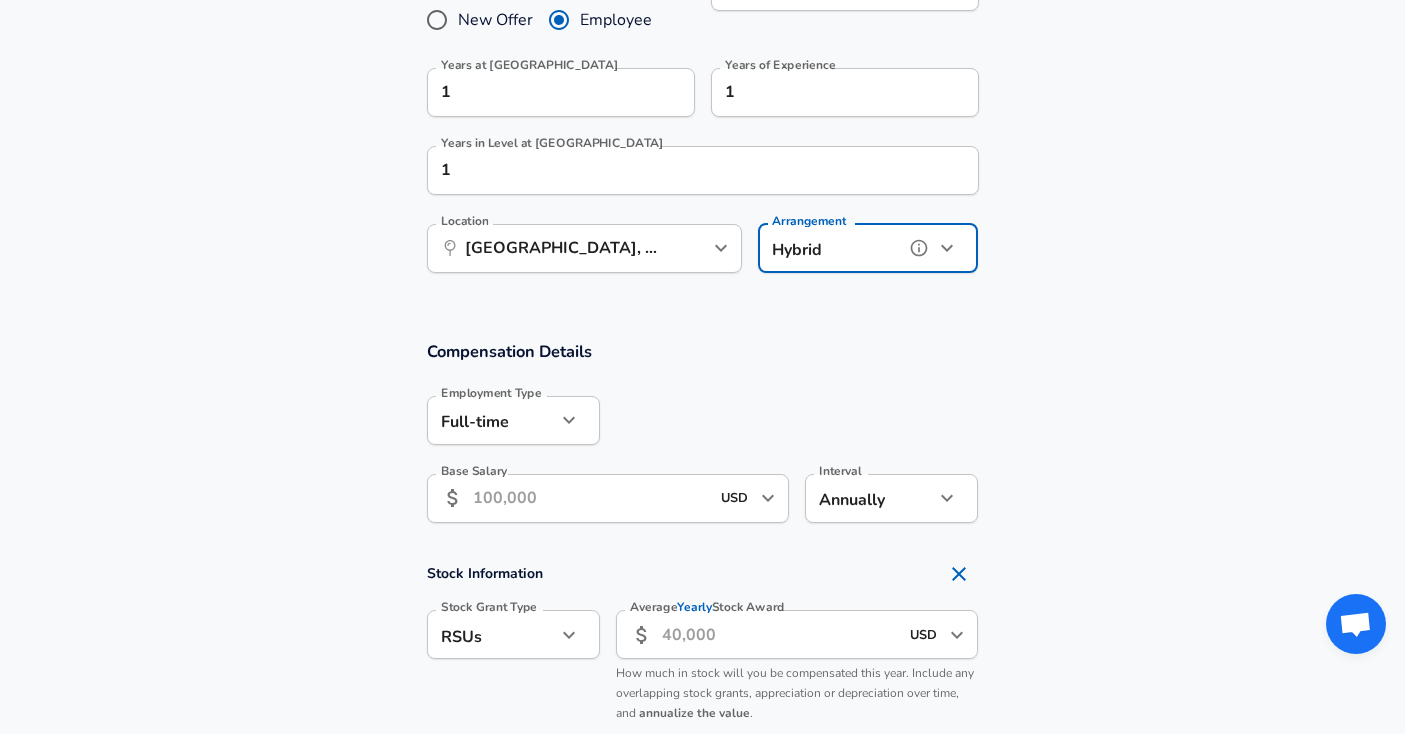 scroll, scrollTop: 1087, scrollLeft: 0, axis: vertical 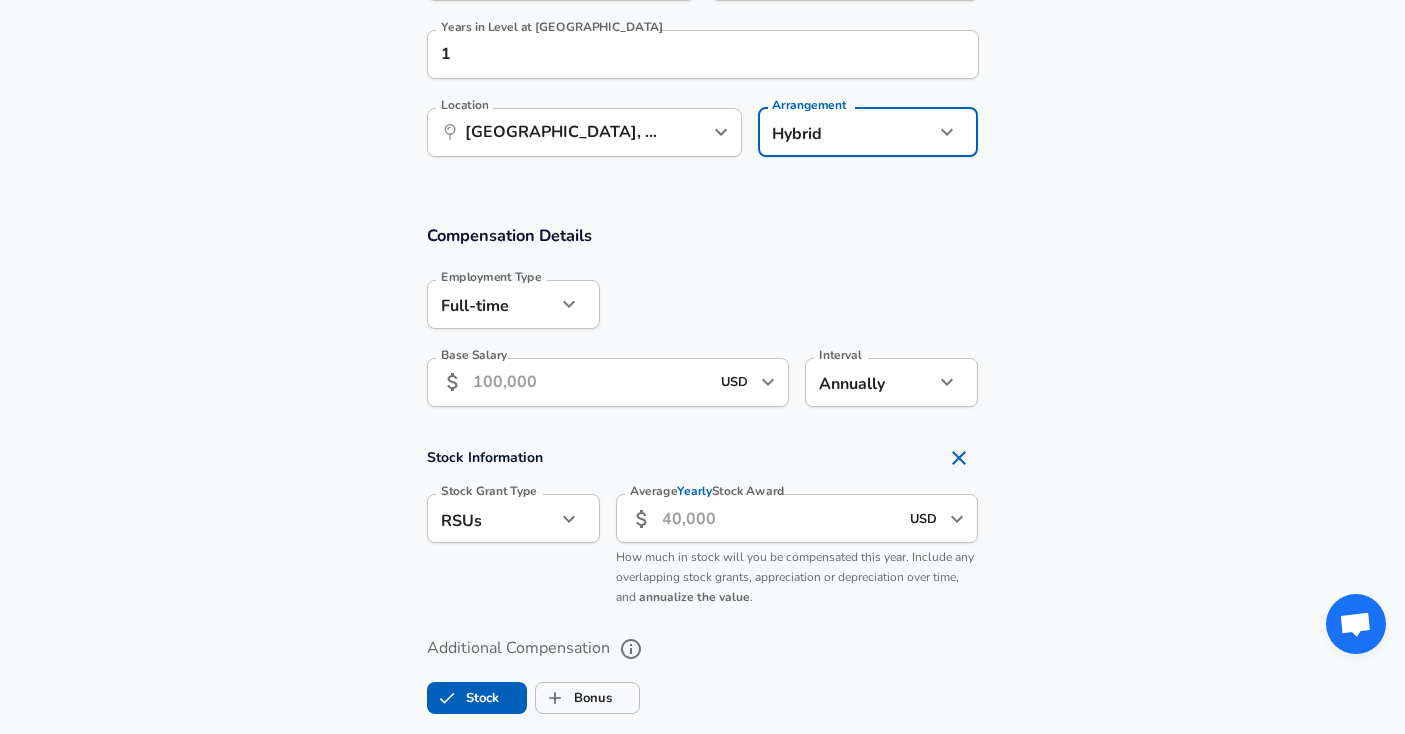 click on "Base Salary" at bounding box center [591, 382] 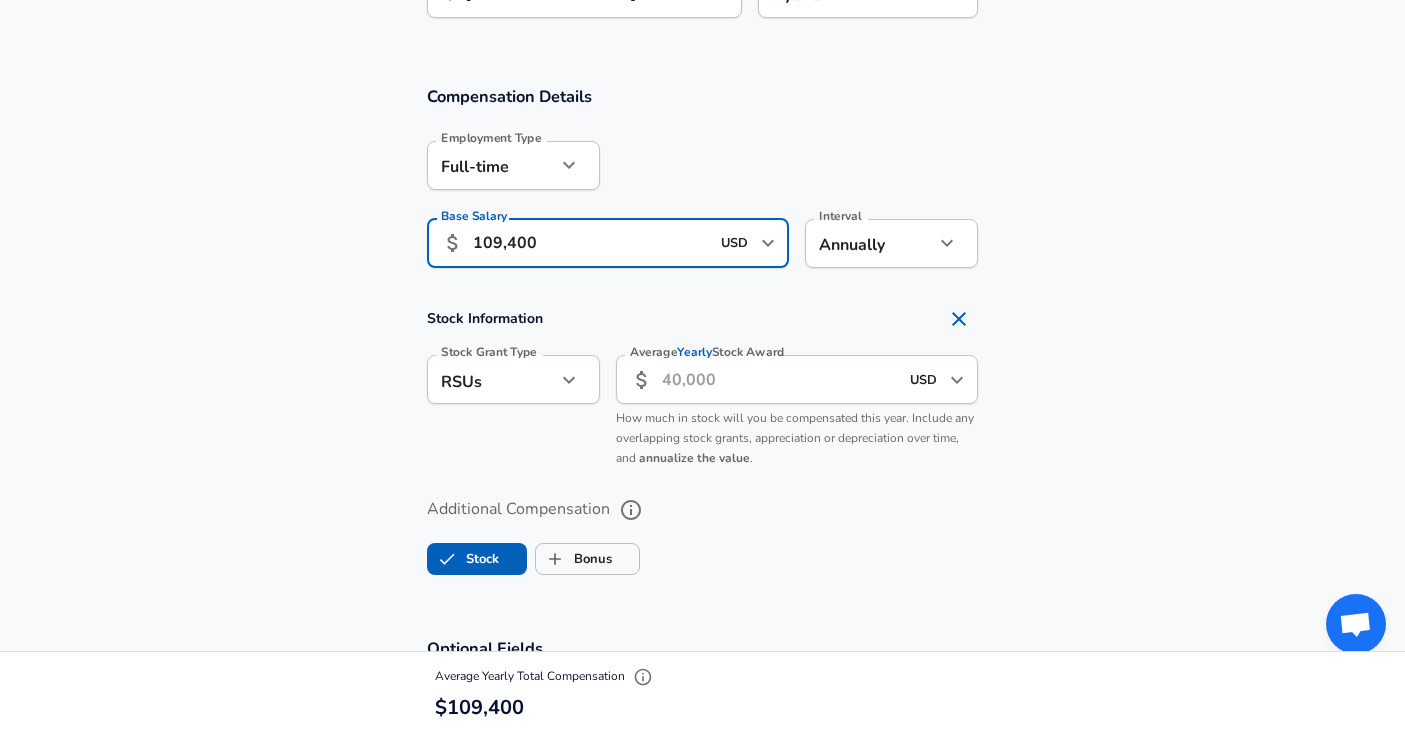 scroll, scrollTop: 1242, scrollLeft: 0, axis: vertical 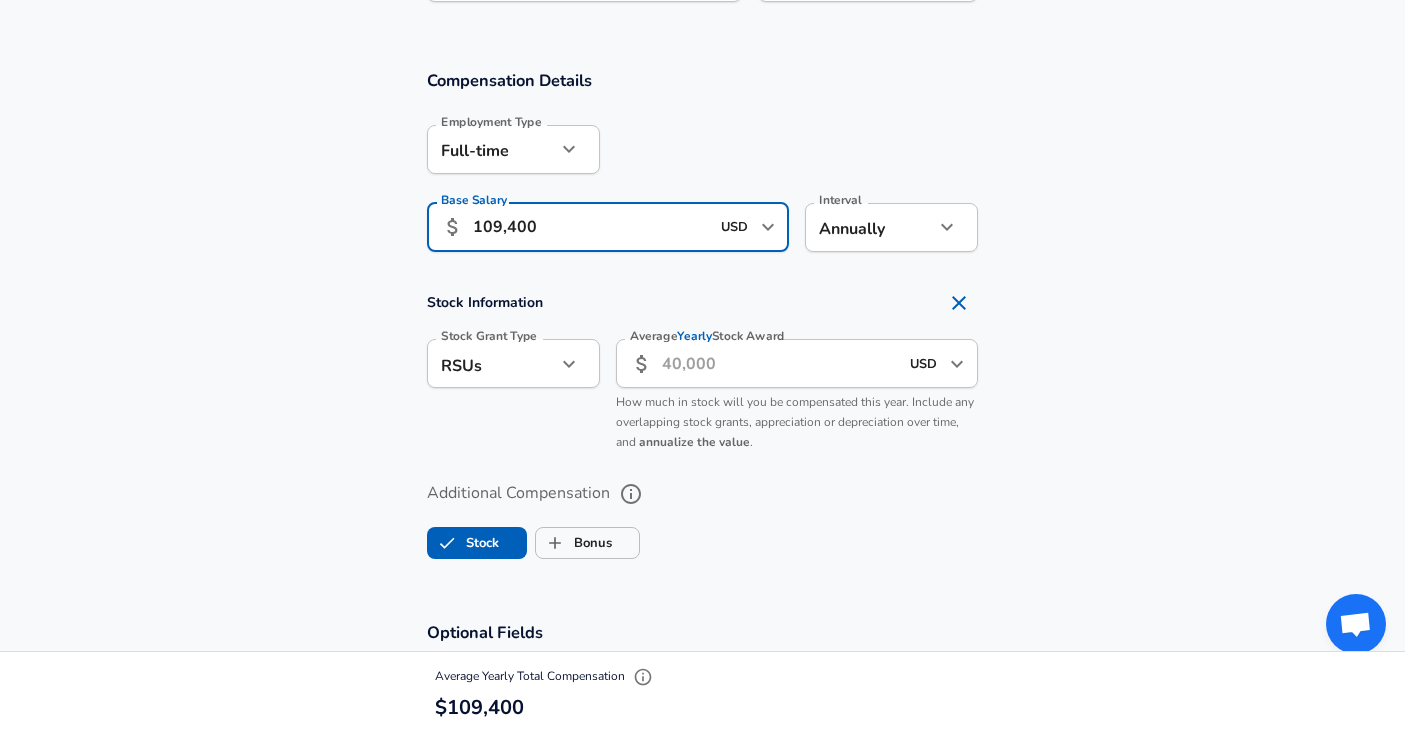 type on "109,400" 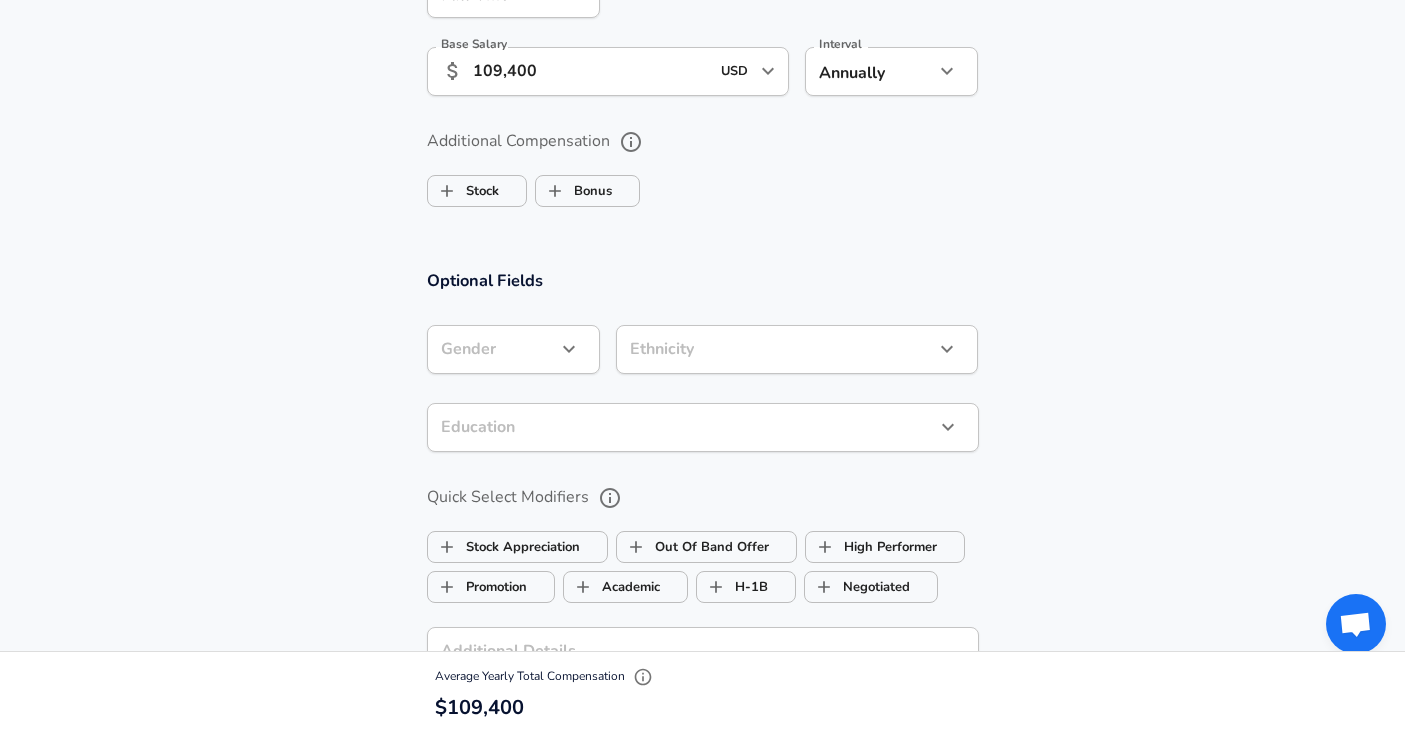 scroll, scrollTop: 1431, scrollLeft: 0, axis: vertical 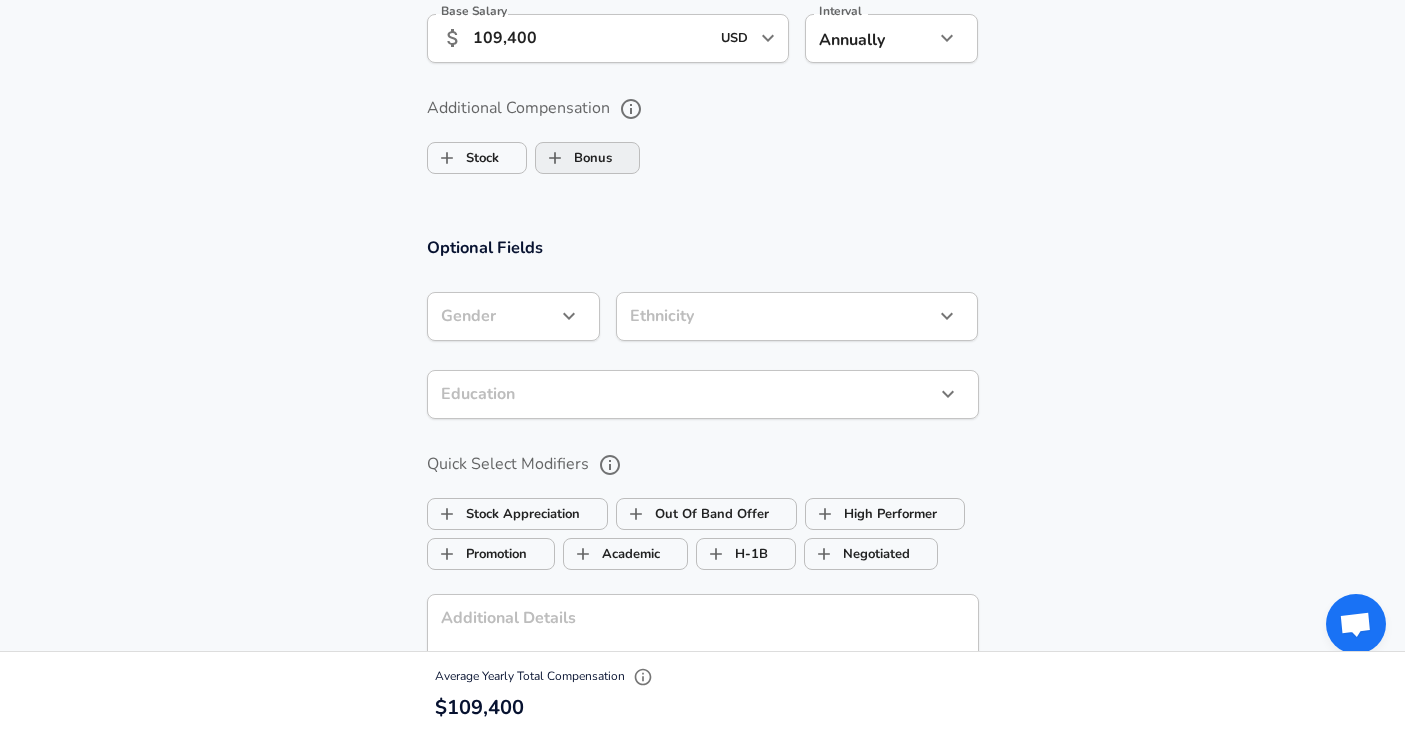 click on "Bonus" at bounding box center [574, 158] 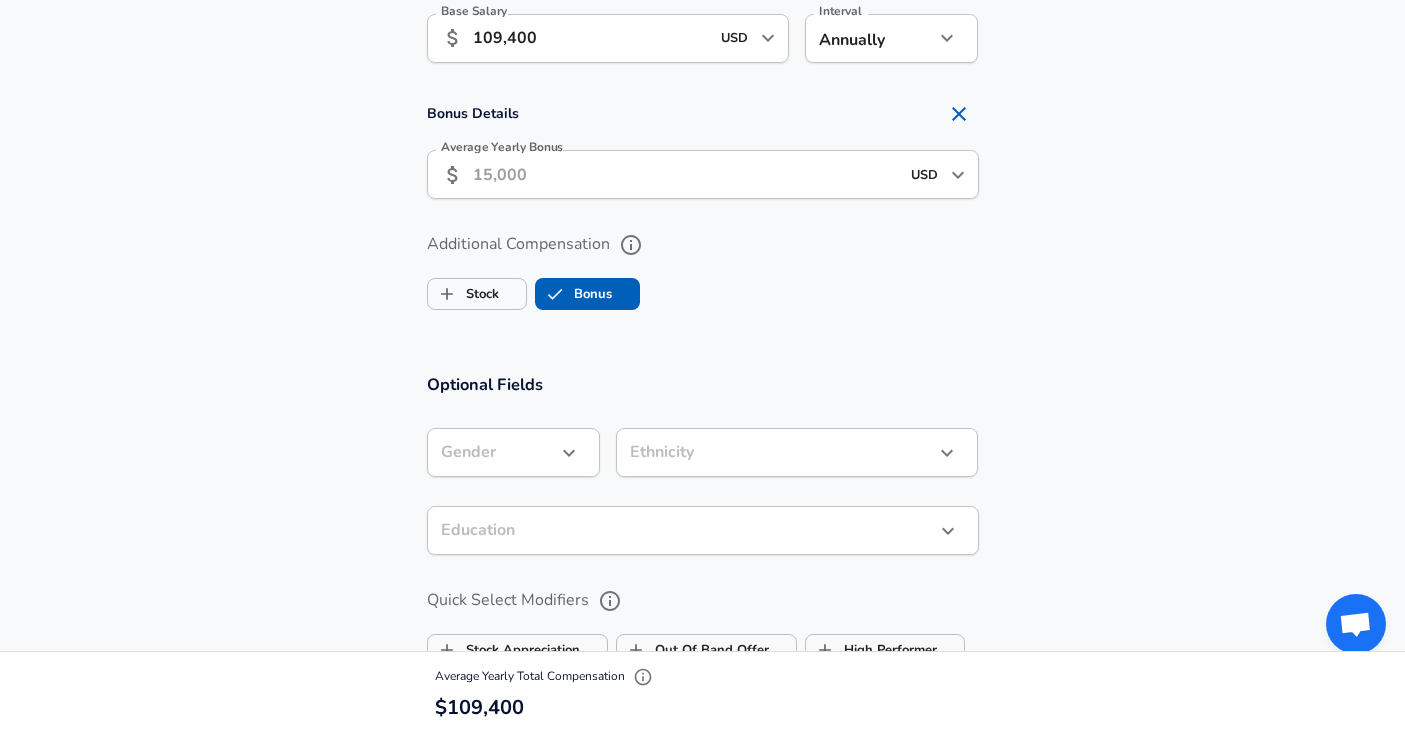 click on "Average Yearly Bonus" at bounding box center [686, 174] 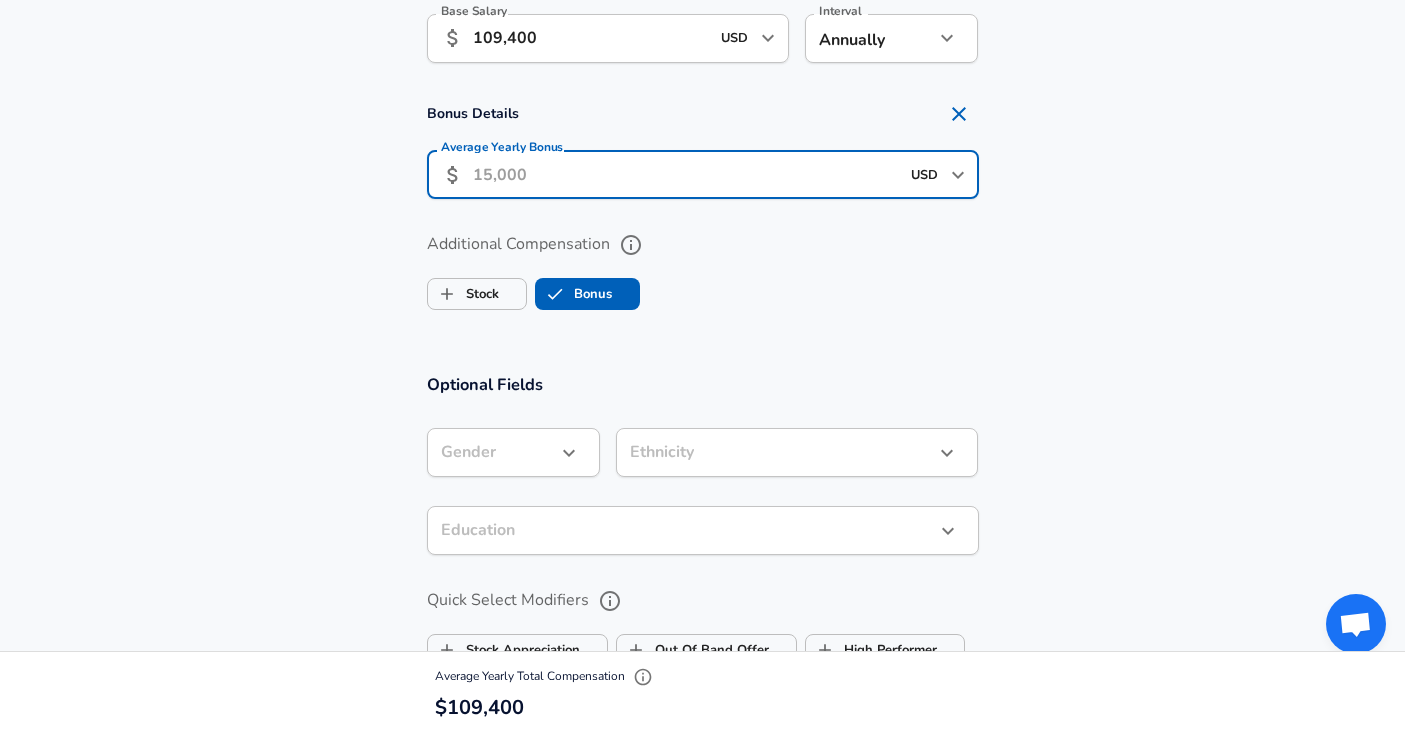 click on "USD" at bounding box center (925, 174) 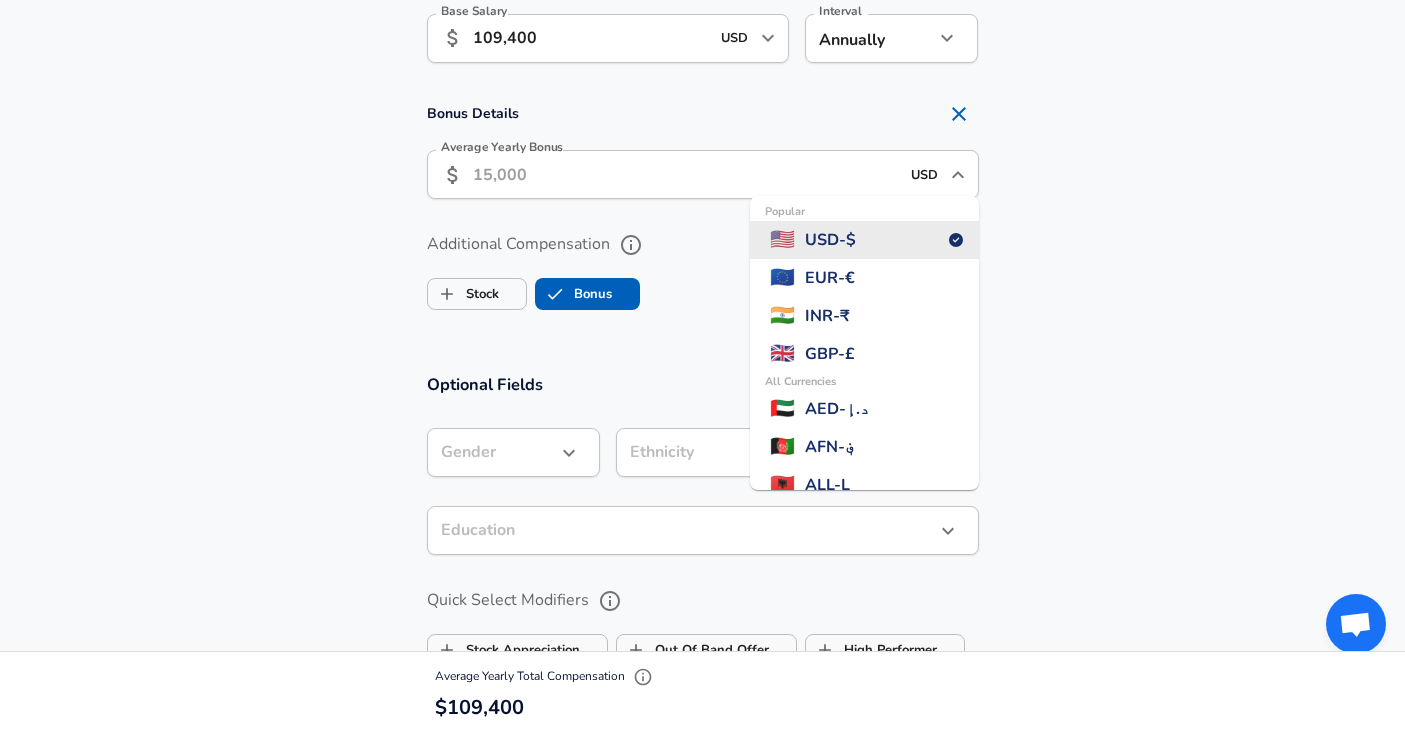 click 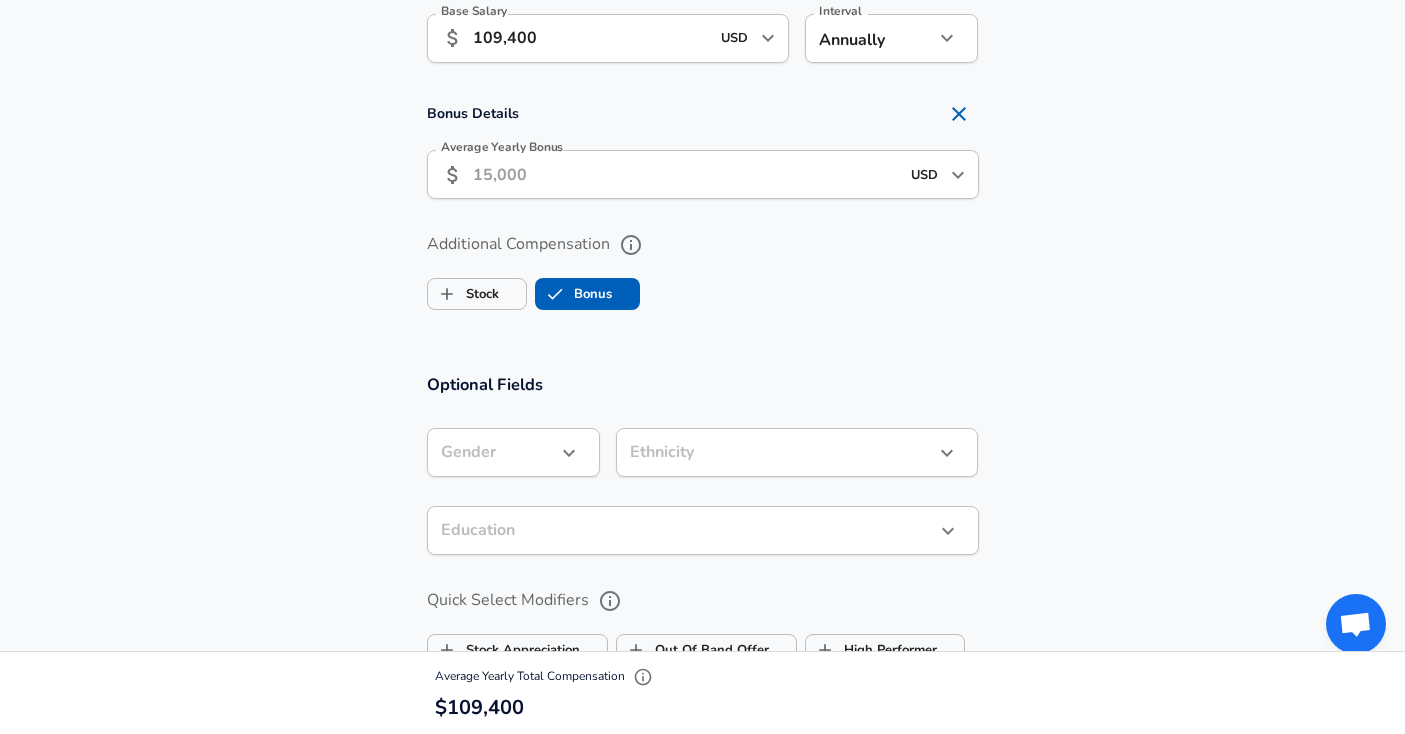click 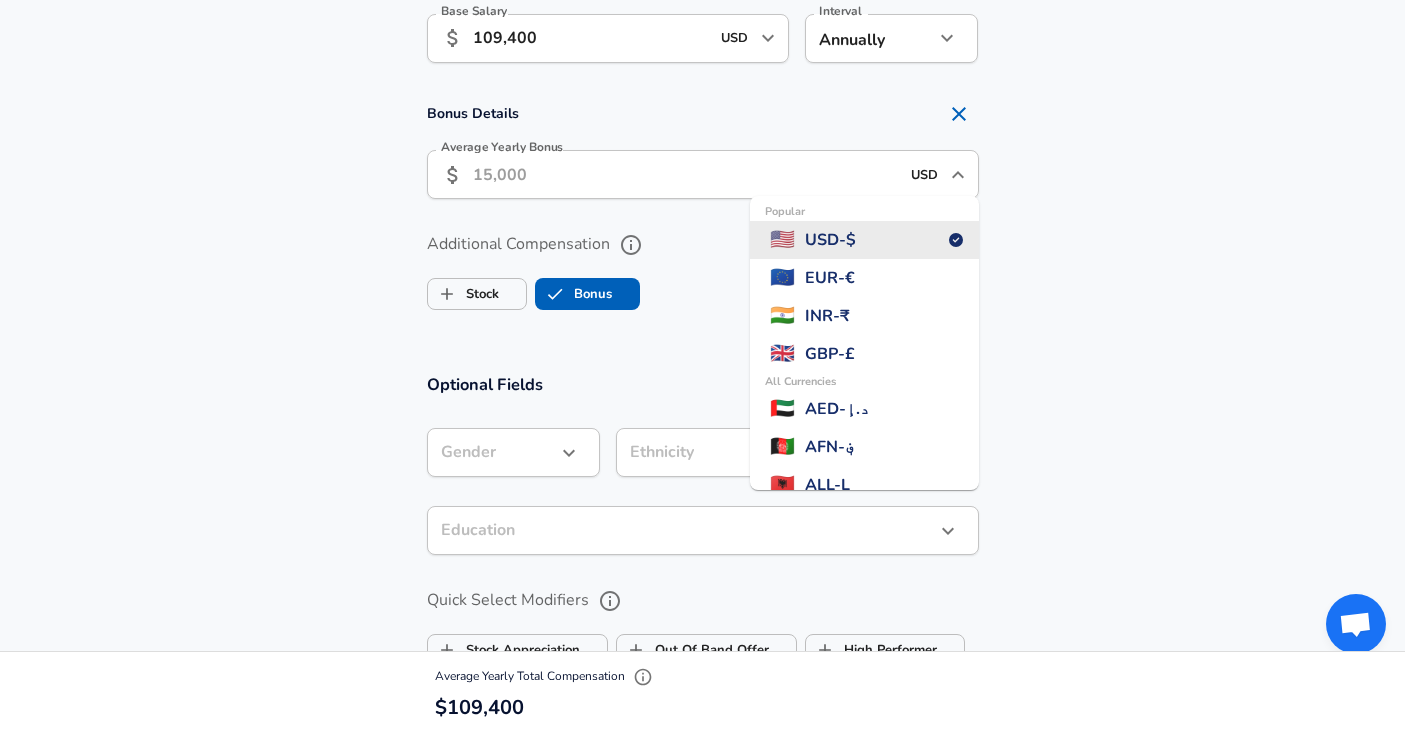 click on "Average Yearly Bonus" at bounding box center [686, 174] 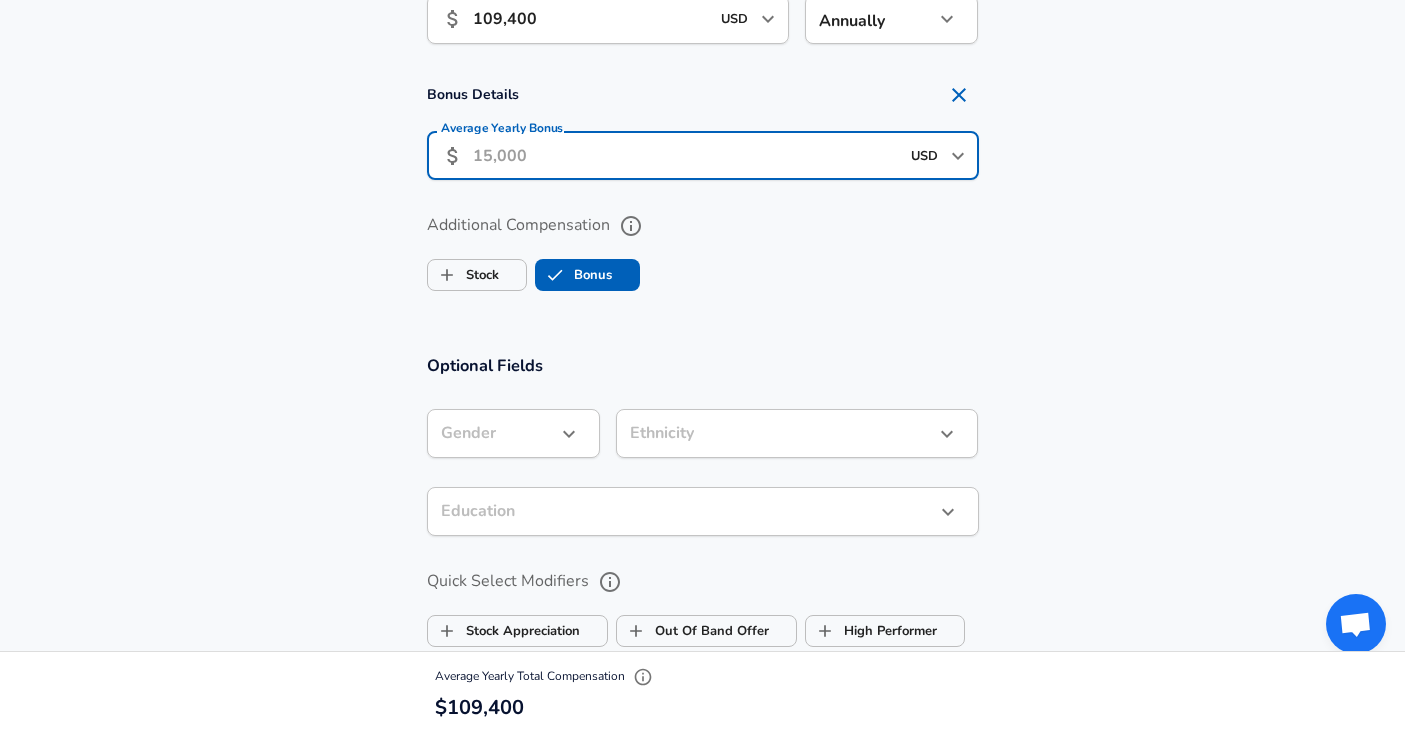 scroll, scrollTop: 1445, scrollLeft: 0, axis: vertical 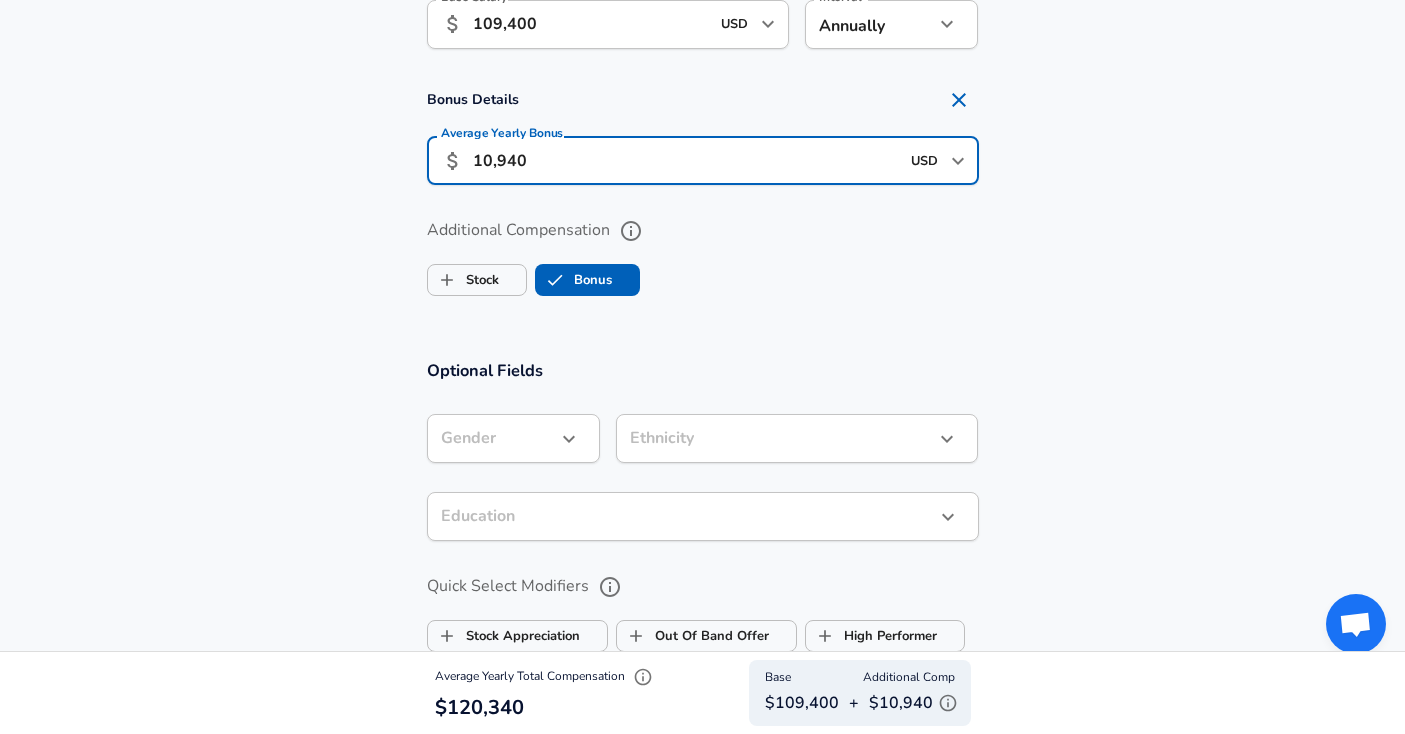 type on "10,940" 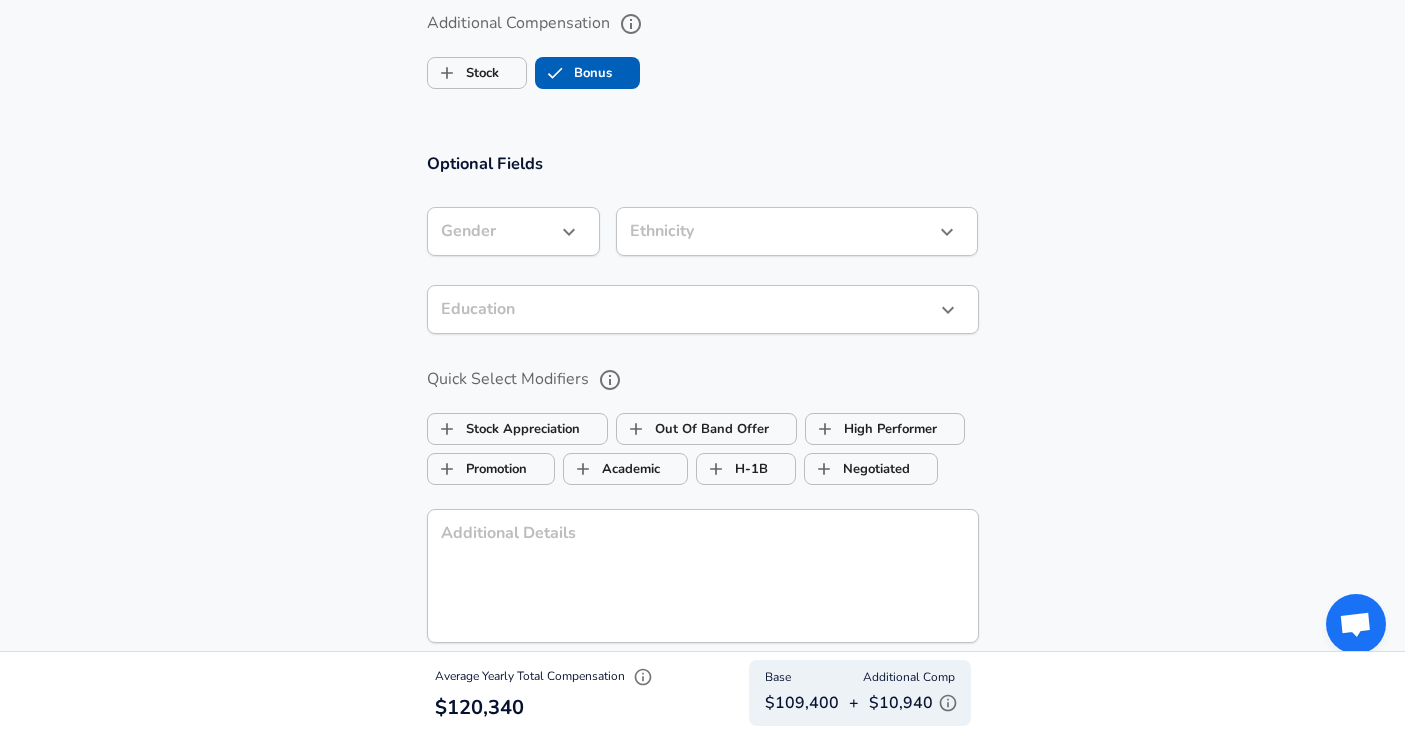 scroll, scrollTop: 1656, scrollLeft: 0, axis: vertical 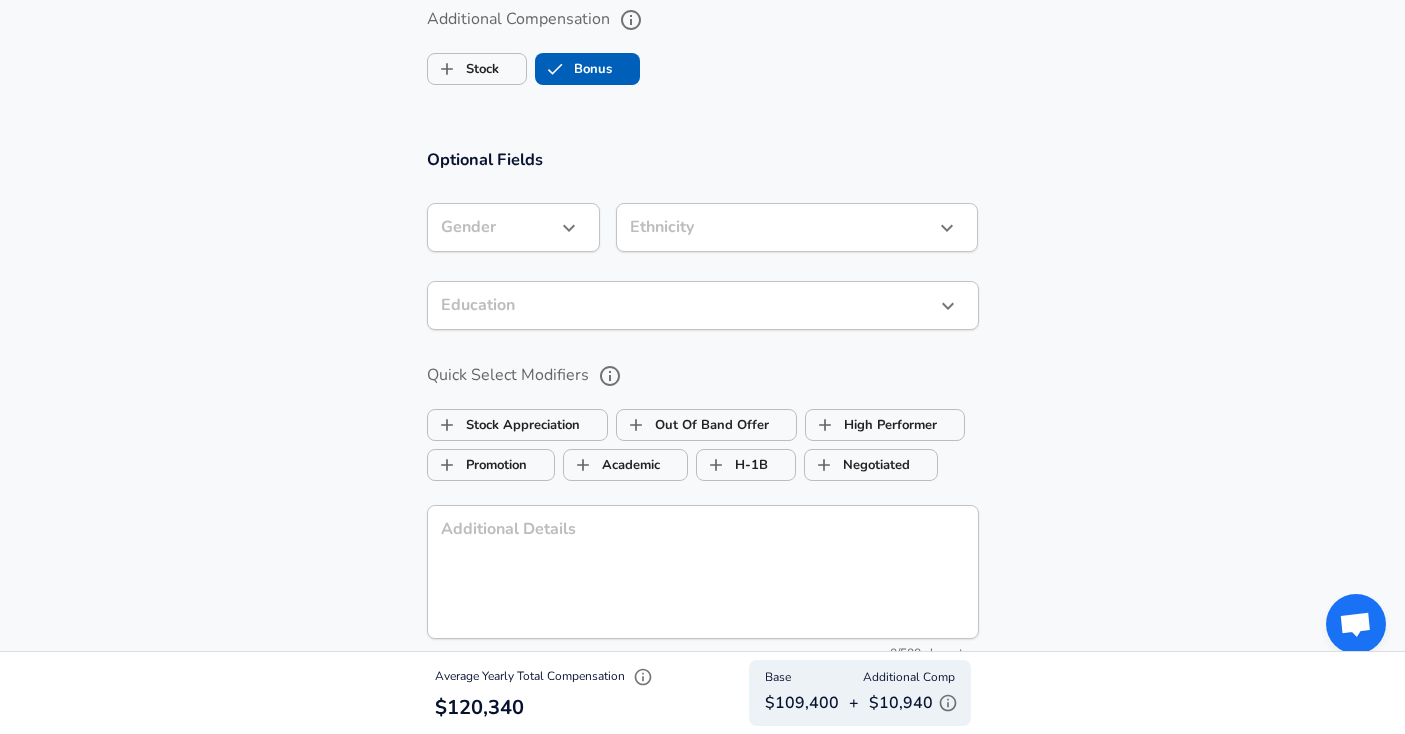 click 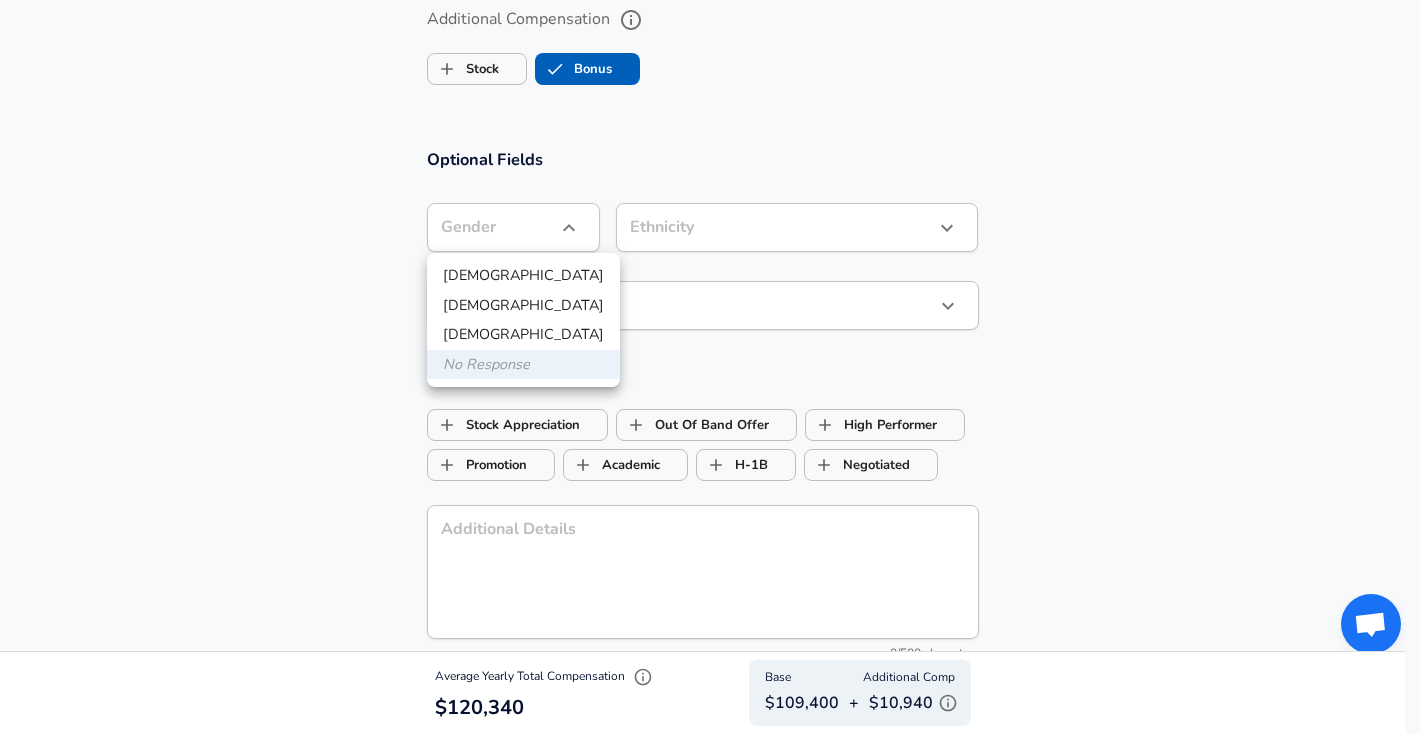 click on "[DEMOGRAPHIC_DATA]" at bounding box center (523, 276) 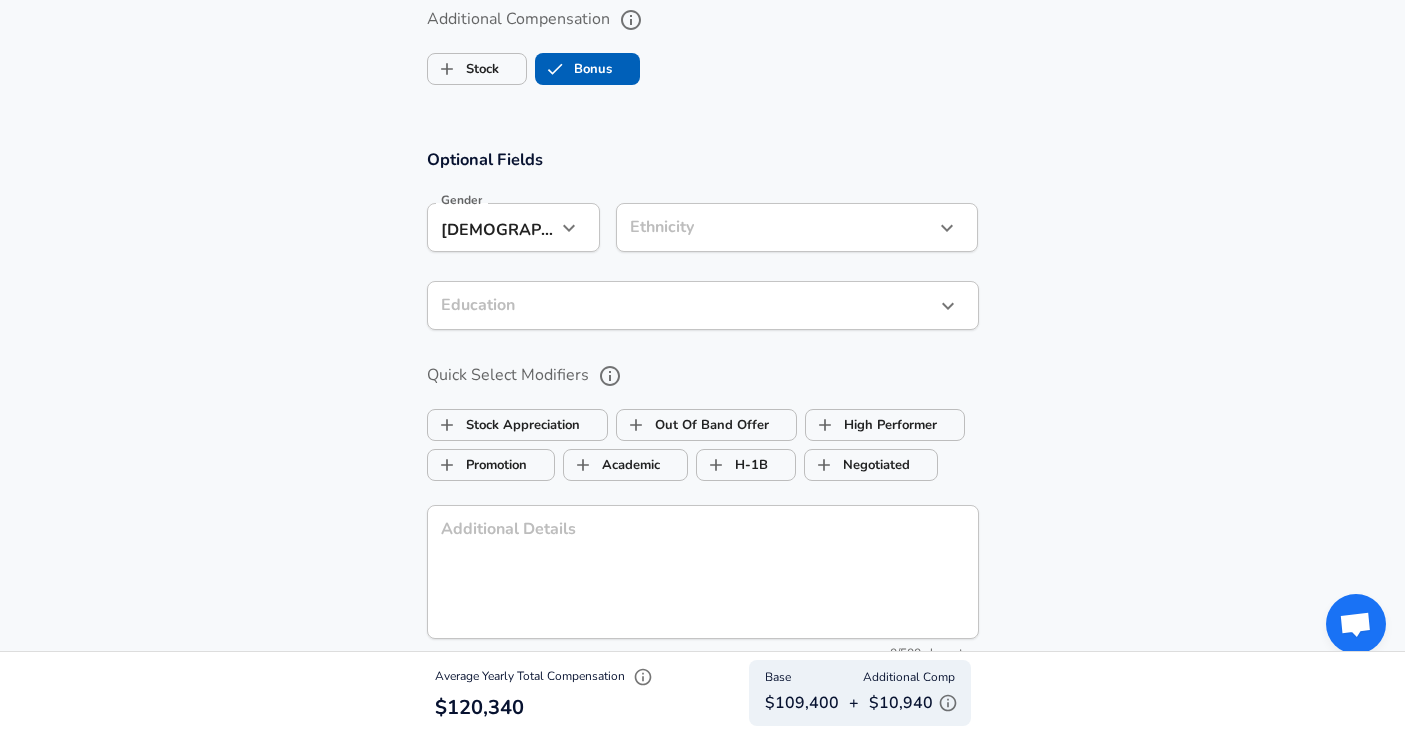 click on "Restart Add Your Salary Upload your offer letter   to verify your submission Enhance Privacy and Anonymity Yes Automatically hides specific fields until there are enough submissions to safely display the full details.   More Details Based on your submission and the data points that we have already collected, we will automatically hide and anonymize specific fields if there aren't enough data points to remain sufficiently anonymous. Company & Title Information   Enter the company you received your offer from Company MGM Resorts International Company   Select the title that closest resembles your official title. This should be similar to the title that was present on your offer letter. Title Data Engineer Title Job Family Software Engineer Job Family Select Specialization Data Data Select Specialization   Your level on the career ladder. e.g. L3 or Senior Product Manager or Principal Engineer or Distinguished Engineer Level Junior Data Engineer Level Work Experience and Location New Offer Employee Yes yes 1 1 1" at bounding box center (702, -1289) 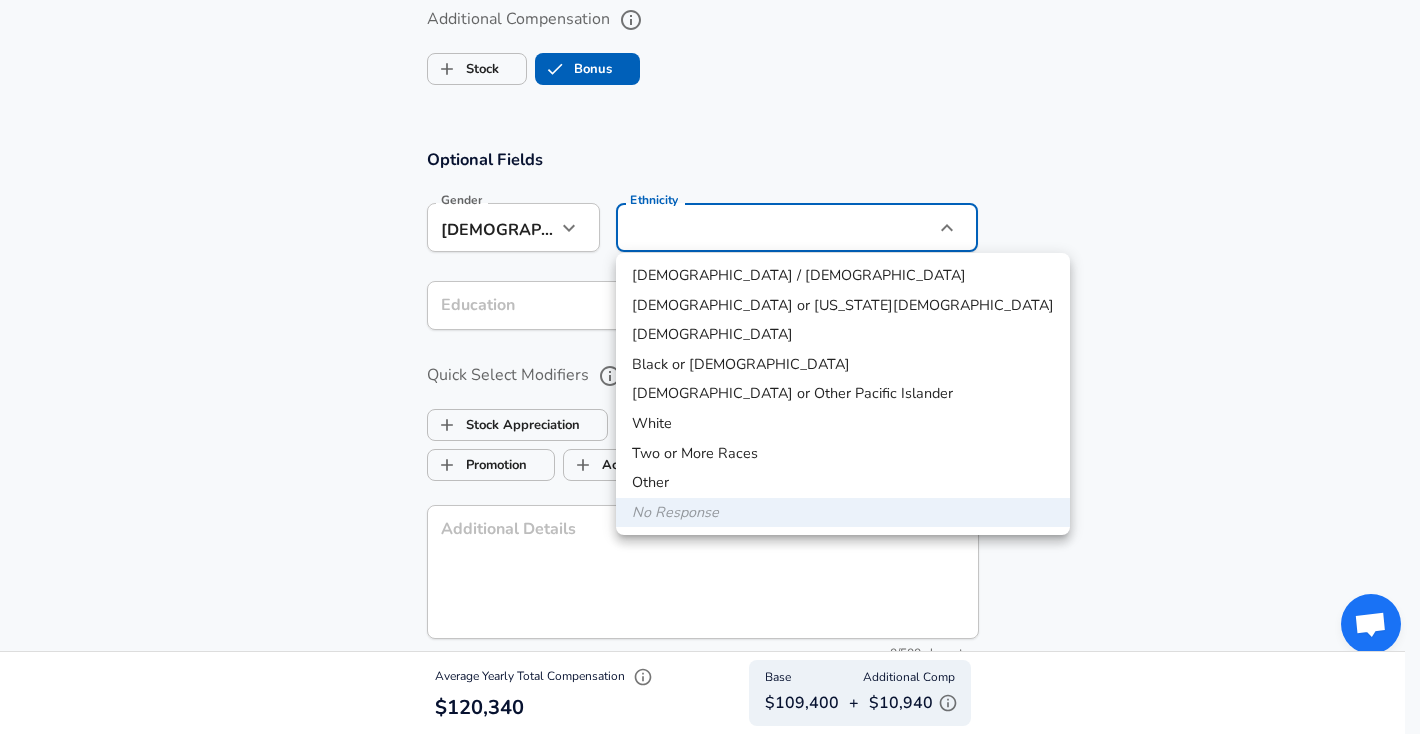 click on "[DEMOGRAPHIC_DATA]" at bounding box center [843, 335] 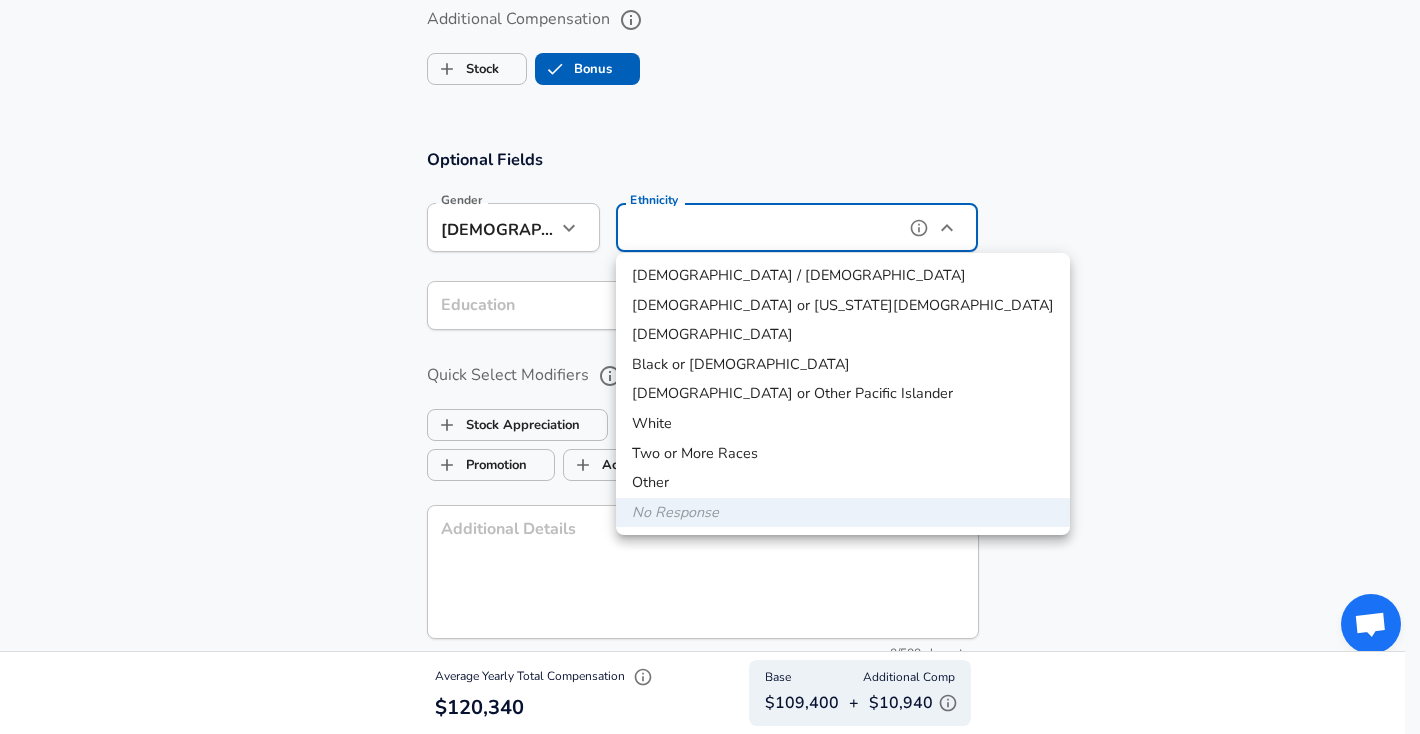 type on "[DEMOGRAPHIC_DATA]" 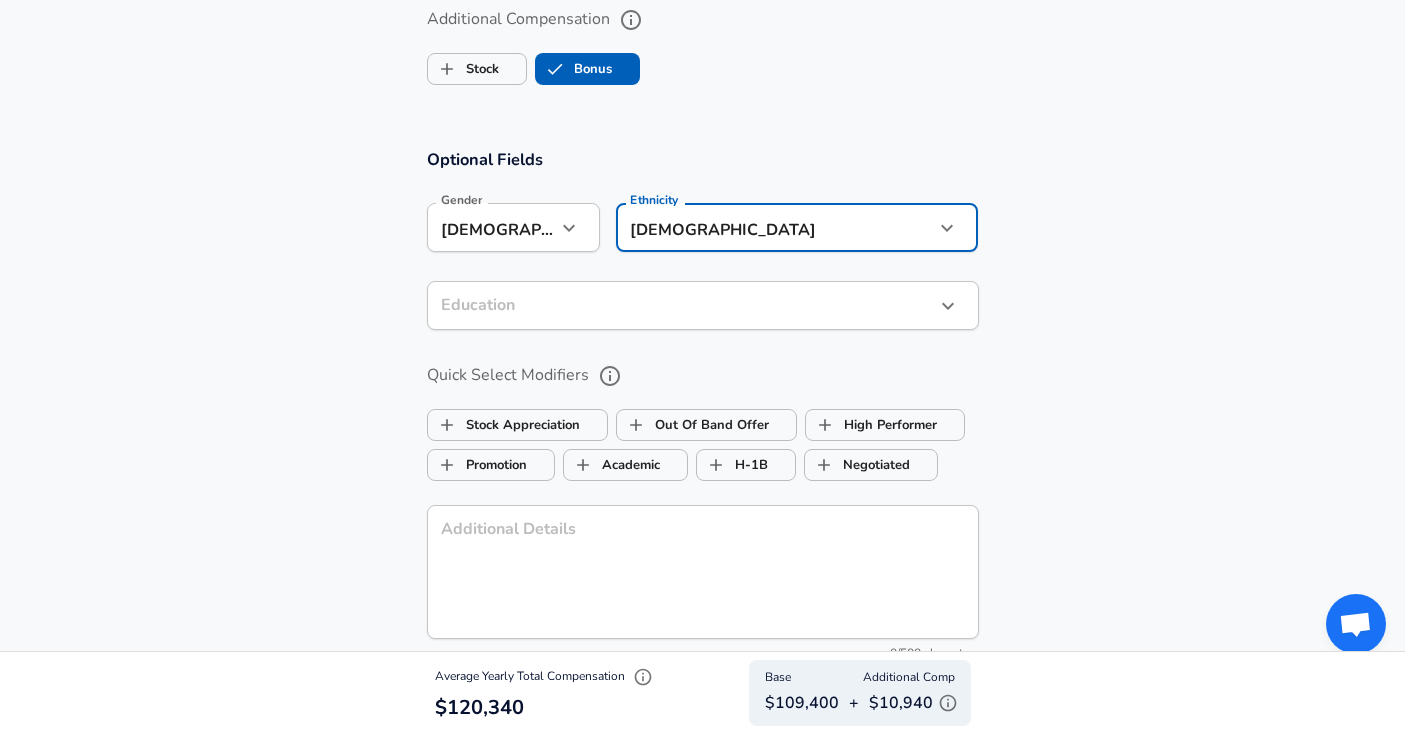 click on "Restart Add Your Salary Upload your offer letter   to verify your submission Enhance Privacy and Anonymity Yes Automatically hides specific fields until there are enough submissions to safely display the full details.   More Details Based on your submission and the data points that we have already collected, we will automatically hide and anonymize specific fields if there aren't enough data points to remain sufficiently anonymous. Company & Title Information   Enter the company you received your offer from Company MGM Resorts International Company   Select the title that closest resembles your official title. This should be similar to the title that was present on your offer letter. Title Data Engineer Title Job Family Software Engineer Job Family Select Specialization Data Data Select Specialization   Your level on the career ladder. e.g. L3 or Senior Product Manager or Principal Engineer or Distinguished Engineer Level Junior Data Engineer Level Work Experience and Location New Offer Employee Yes yes 1 1 1" at bounding box center [702, -1289] 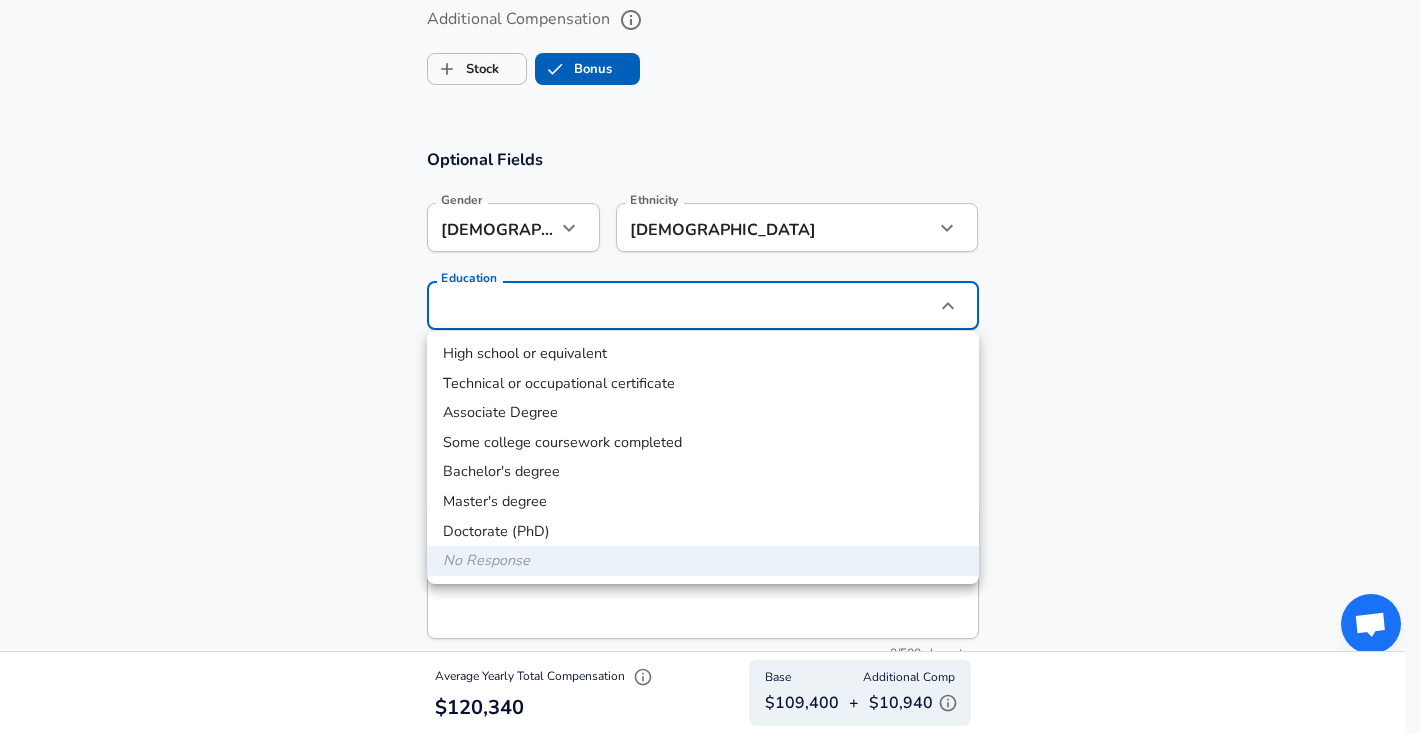 click on "Bachelor's degree" at bounding box center (703, 472) 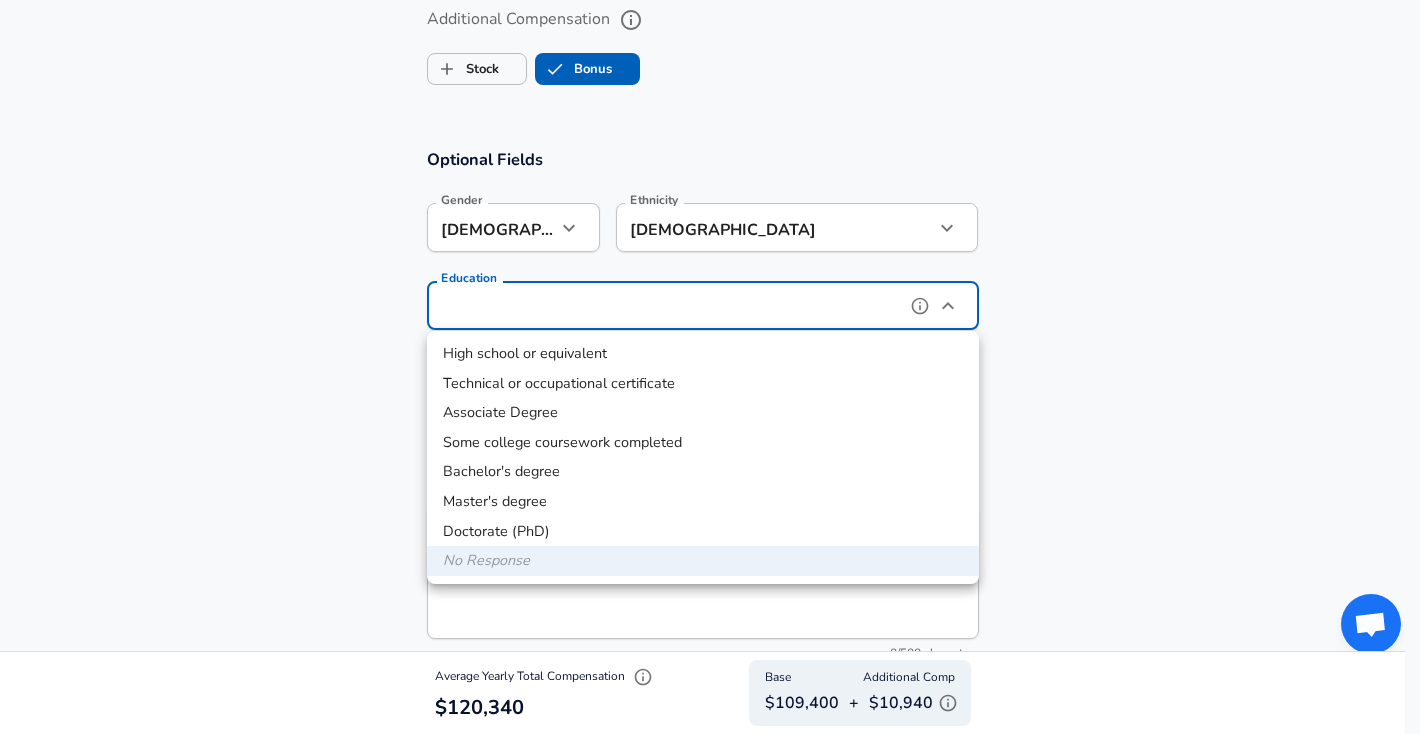type on "Bachelors degree" 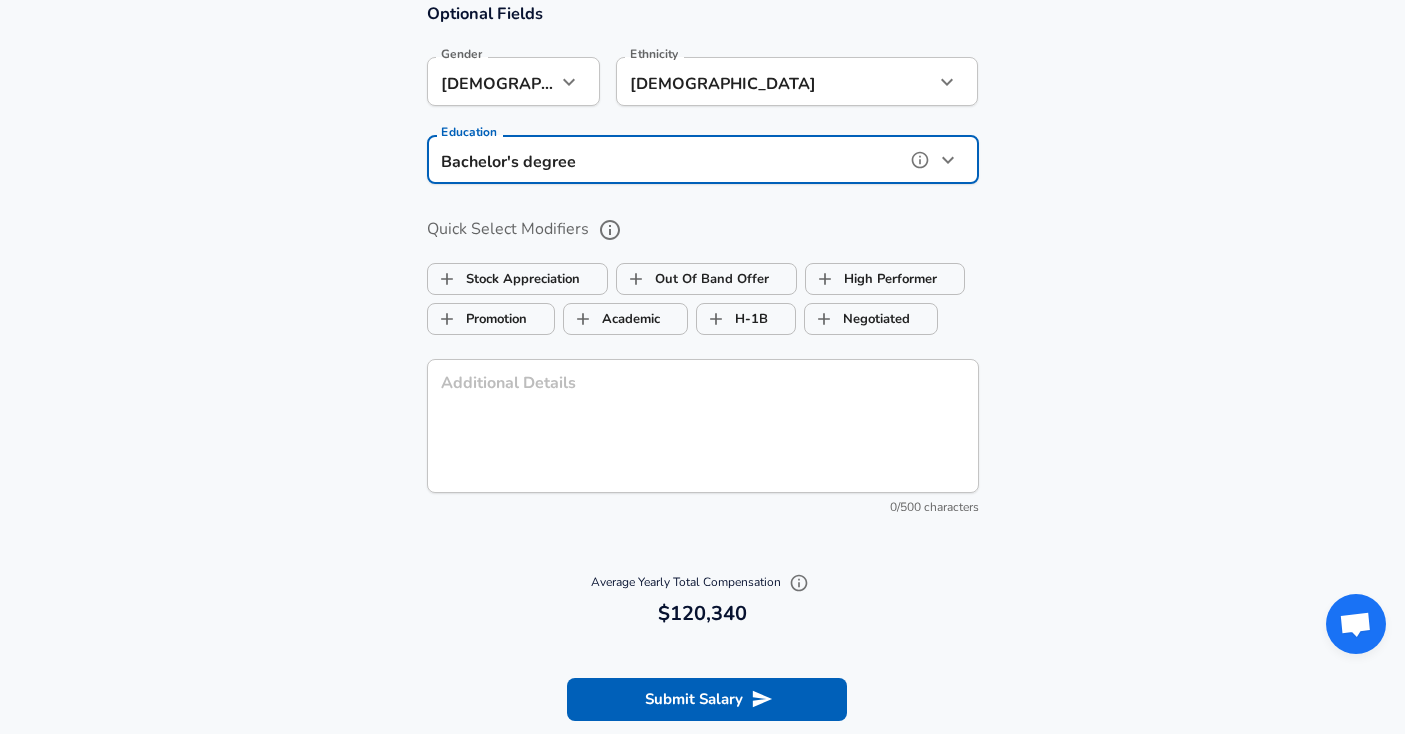 scroll, scrollTop: 1808, scrollLeft: 0, axis: vertical 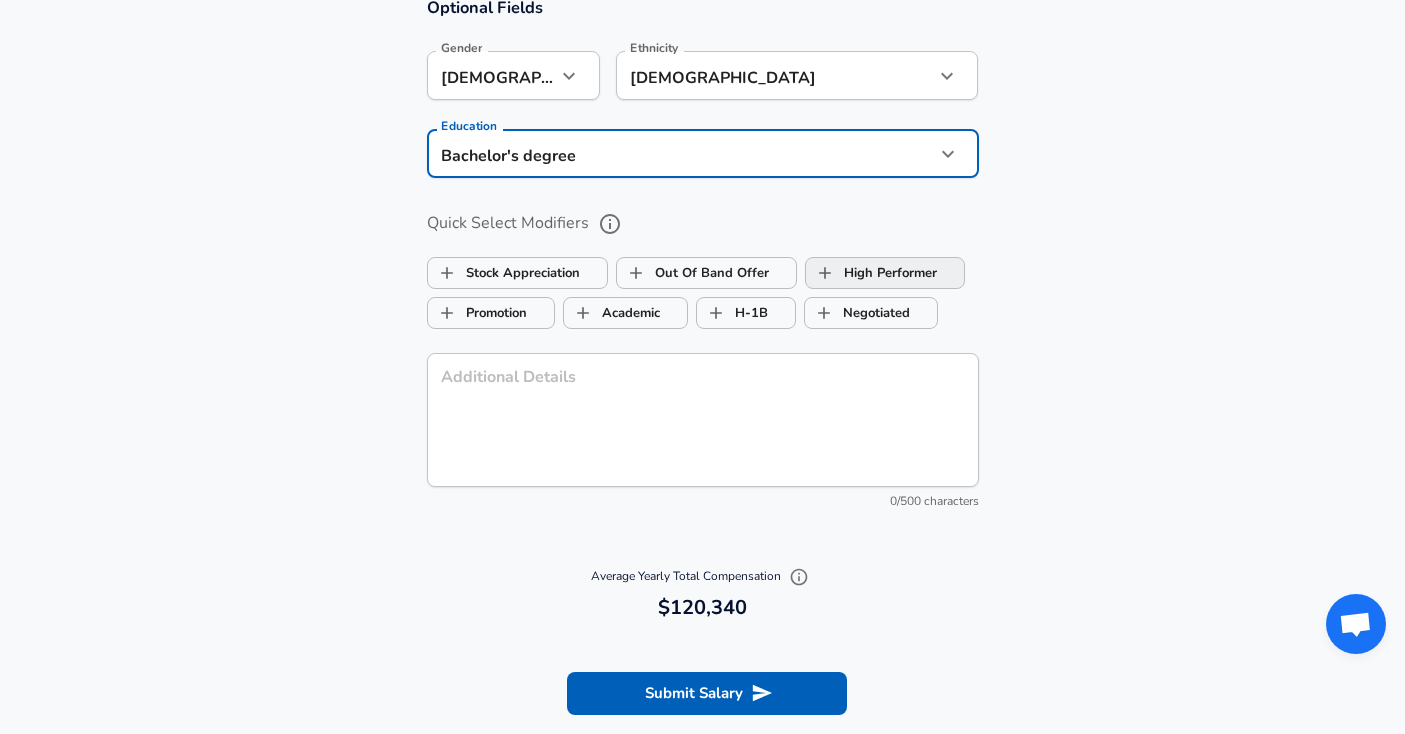 click on "High Performer" at bounding box center (825, 273) 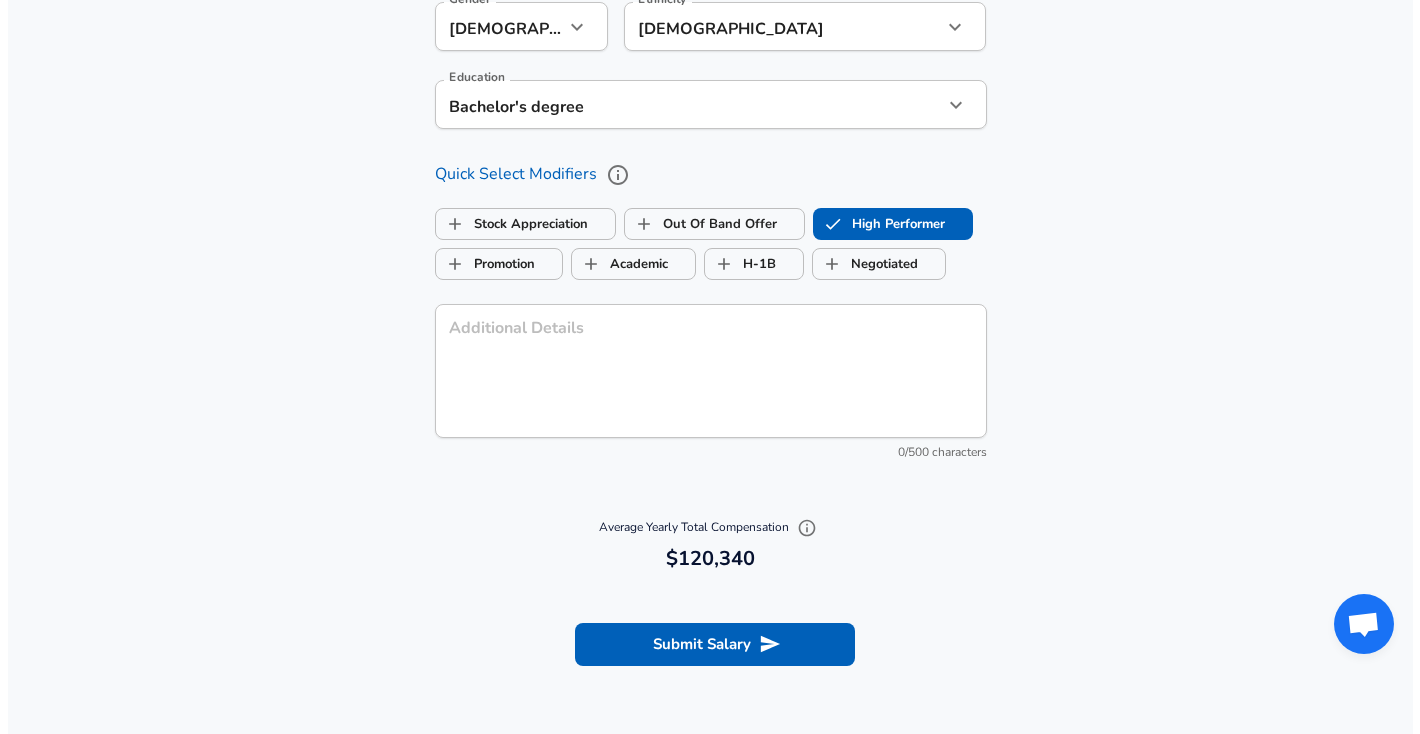 scroll, scrollTop: 1863, scrollLeft: 0, axis: vertical 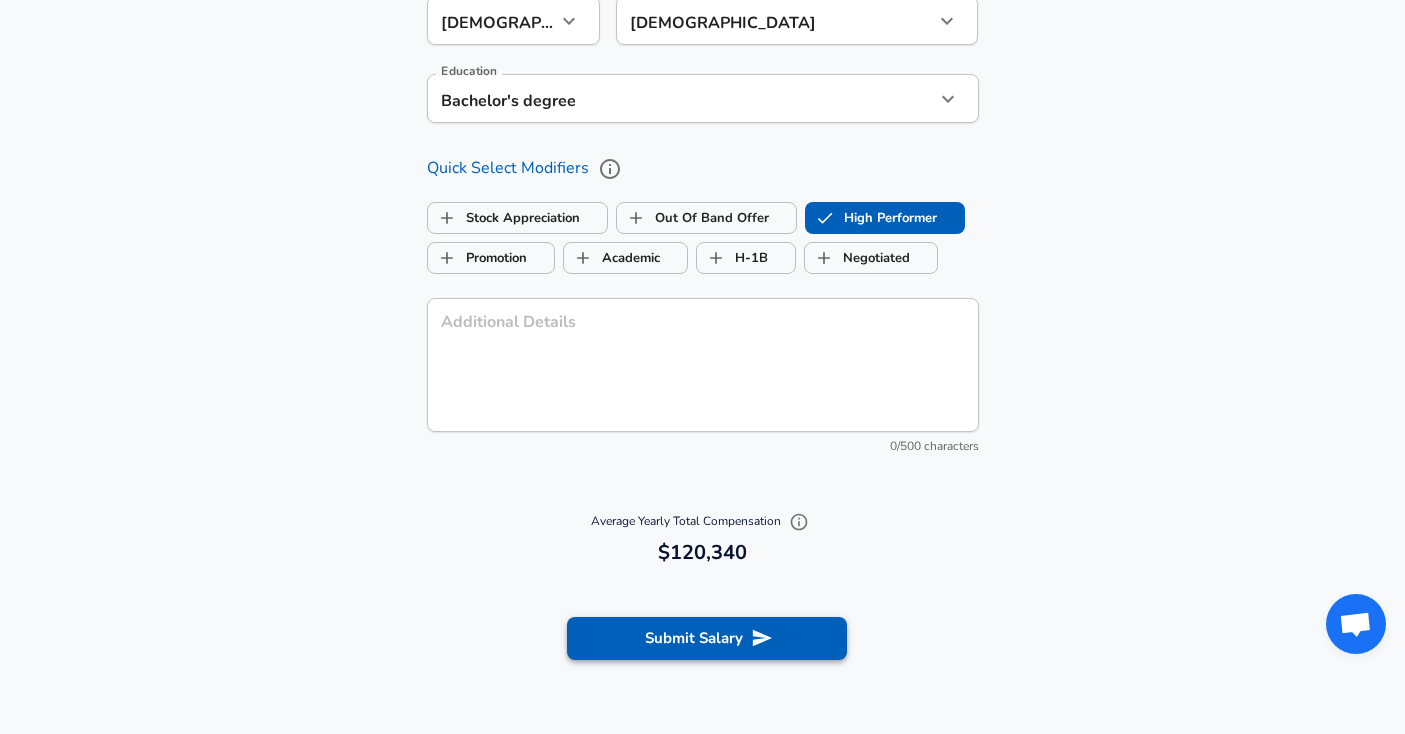 click on "Submit Salary" at bounding box center (707, 638) 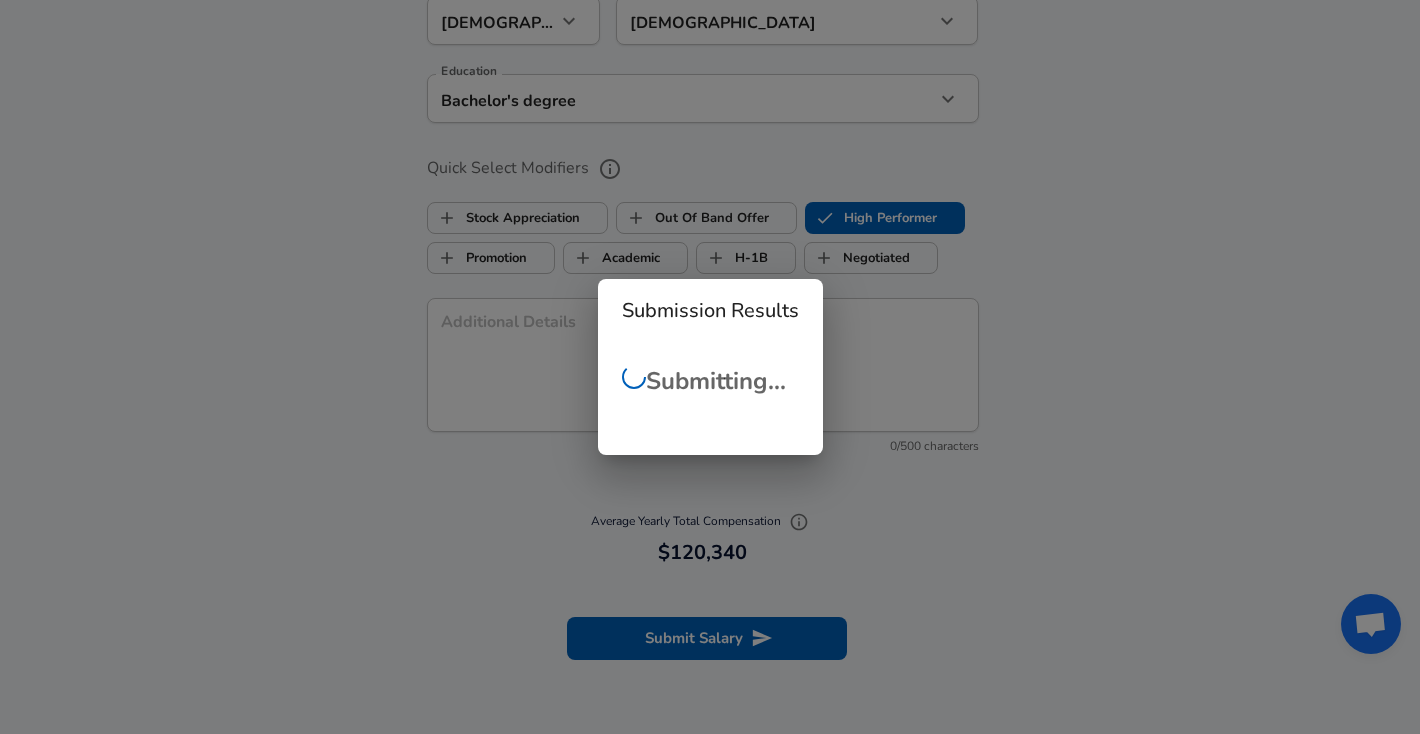 checkbox on "false" 